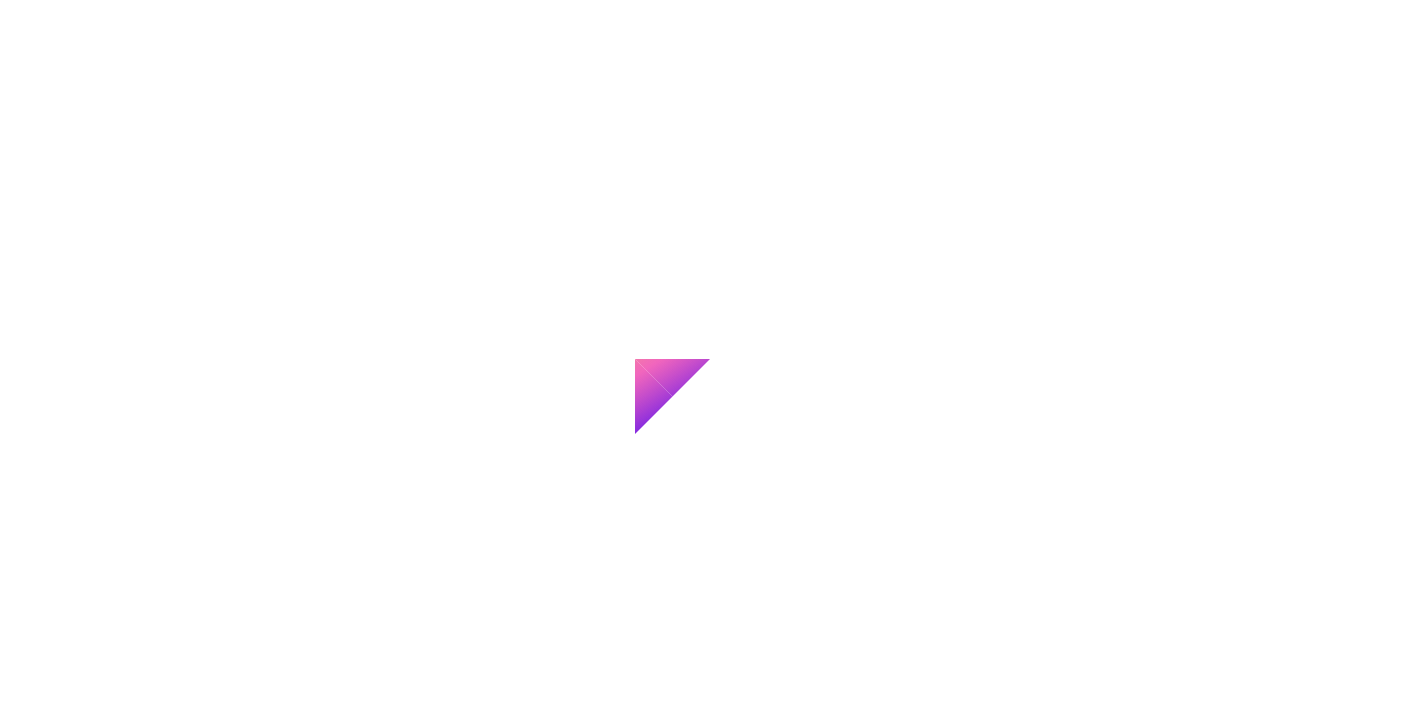 scroll, scrollTop: 0, scrollLeft: 0, axis: both 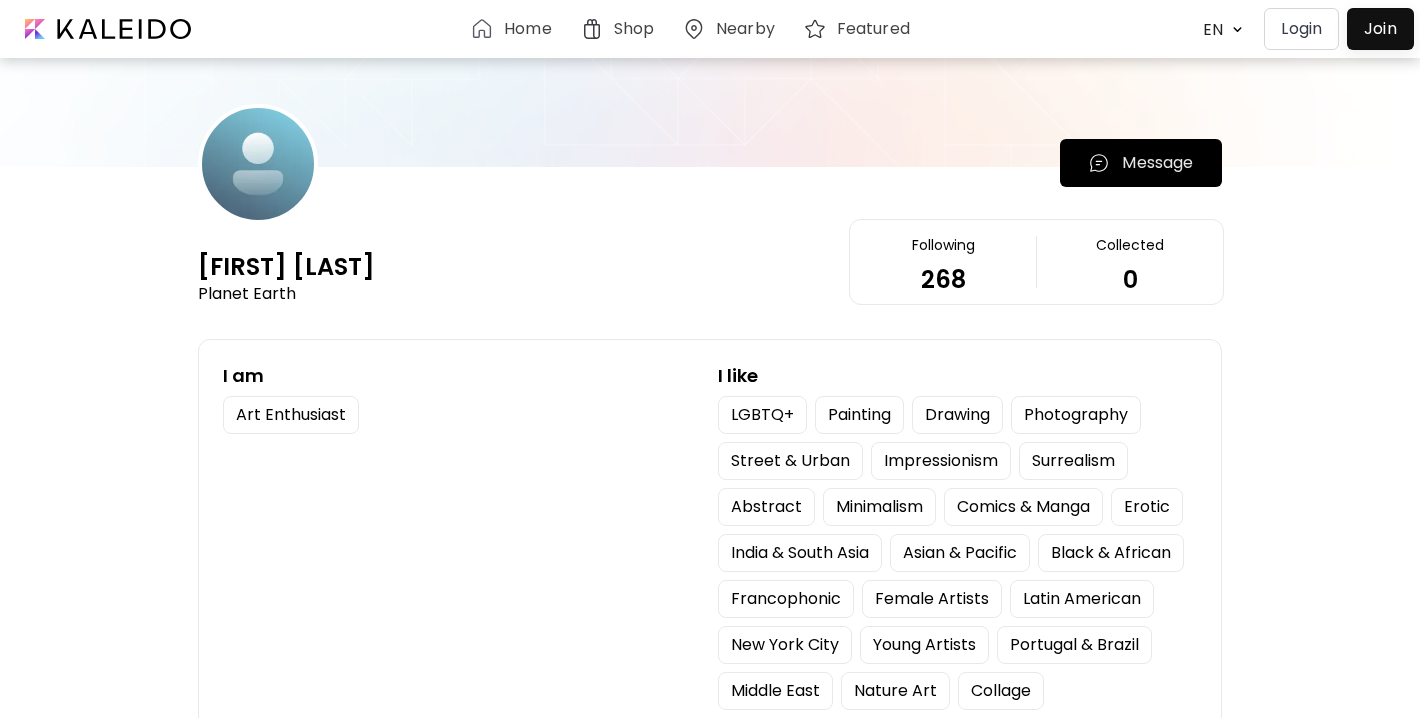 click on "Login" at bounding box center [1301, 29] 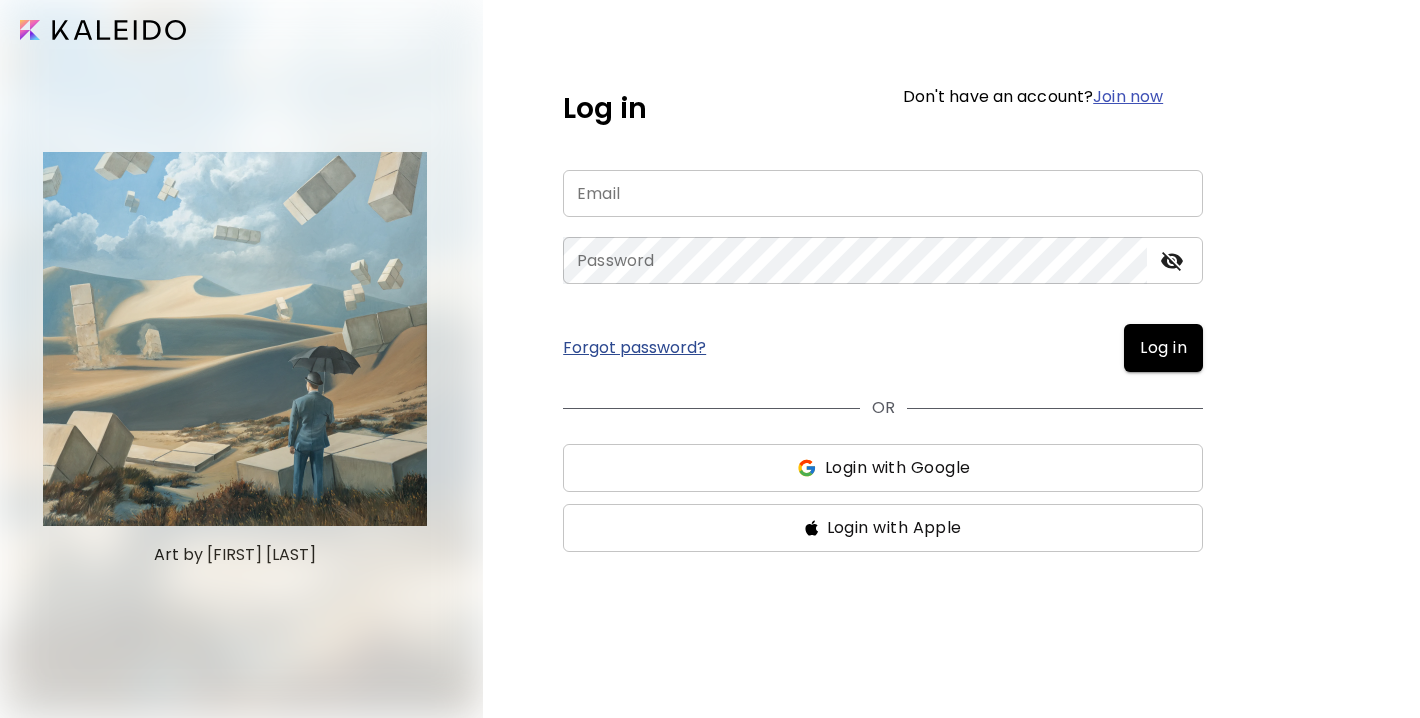 click at bounding box center (883, 193) 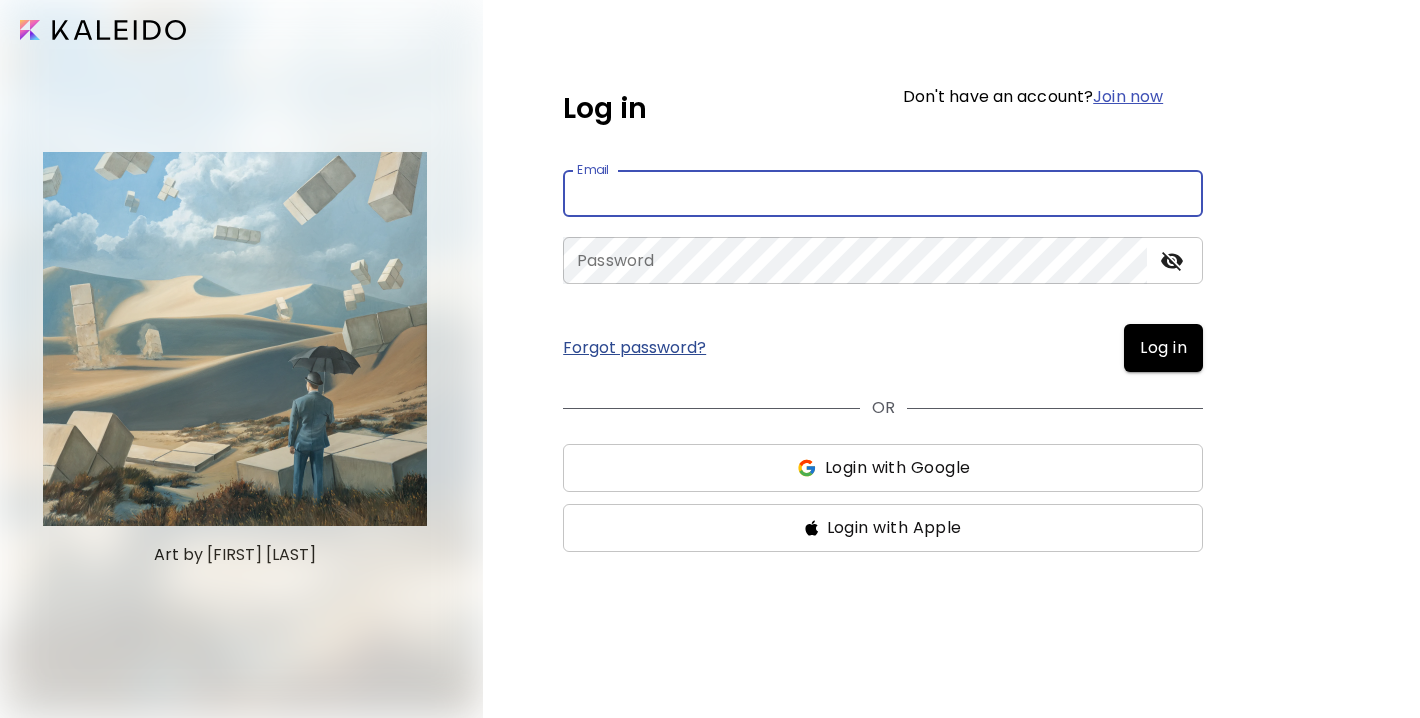 type on "**********" 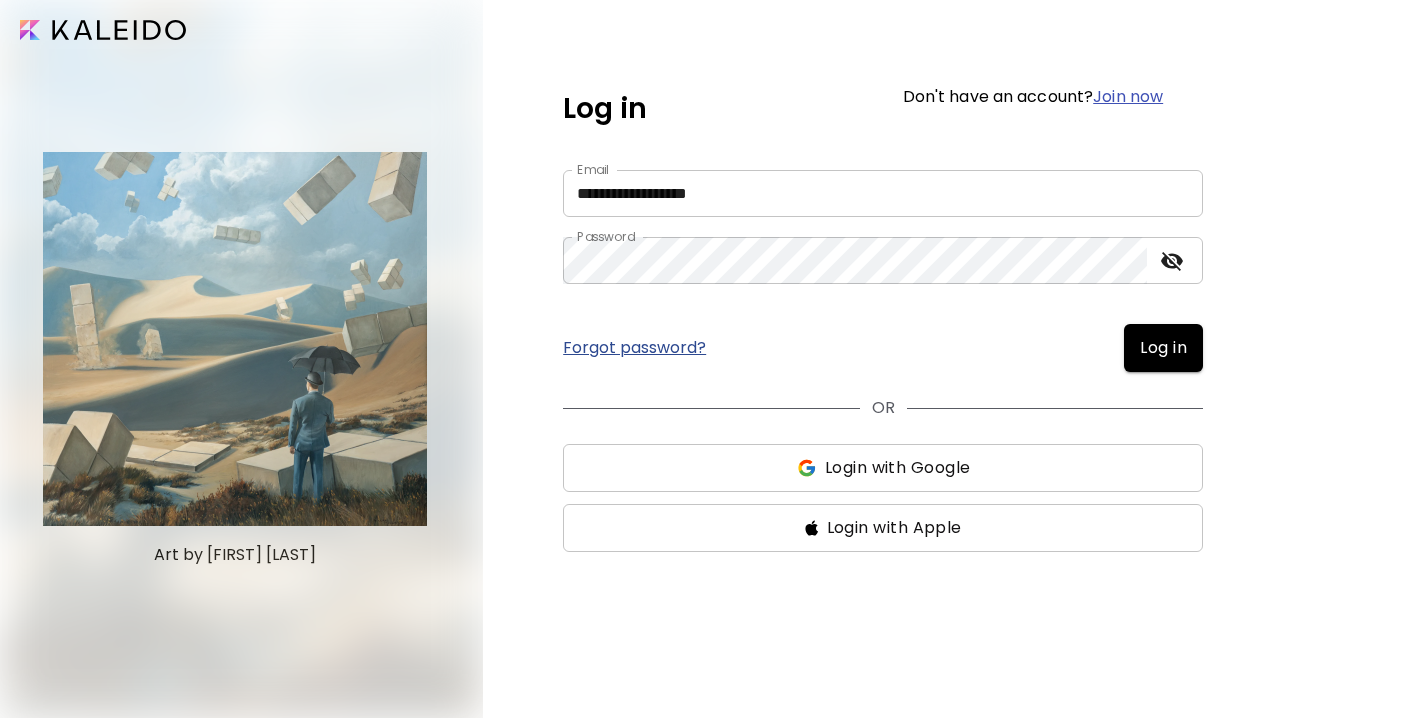 click on "Log in" at bounding box center (1163, 348) 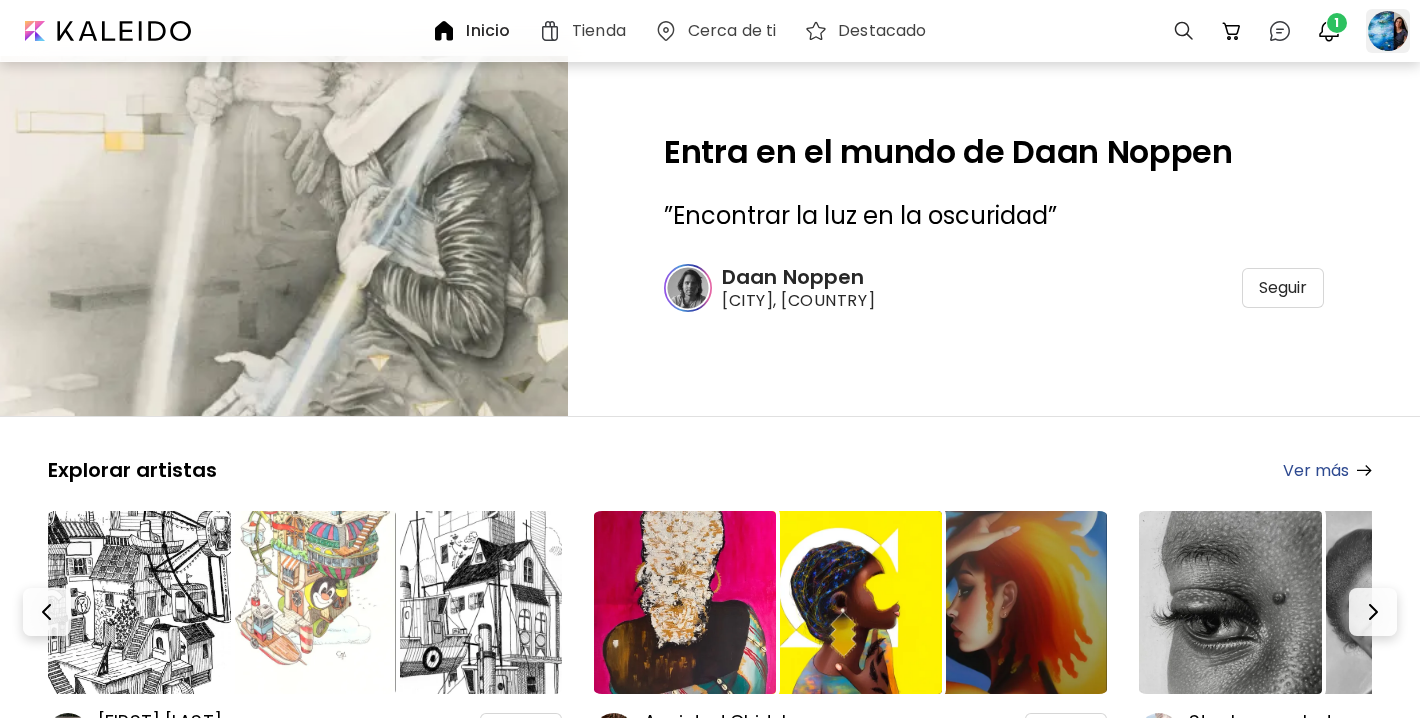 click at bounding box center [1388, 31] 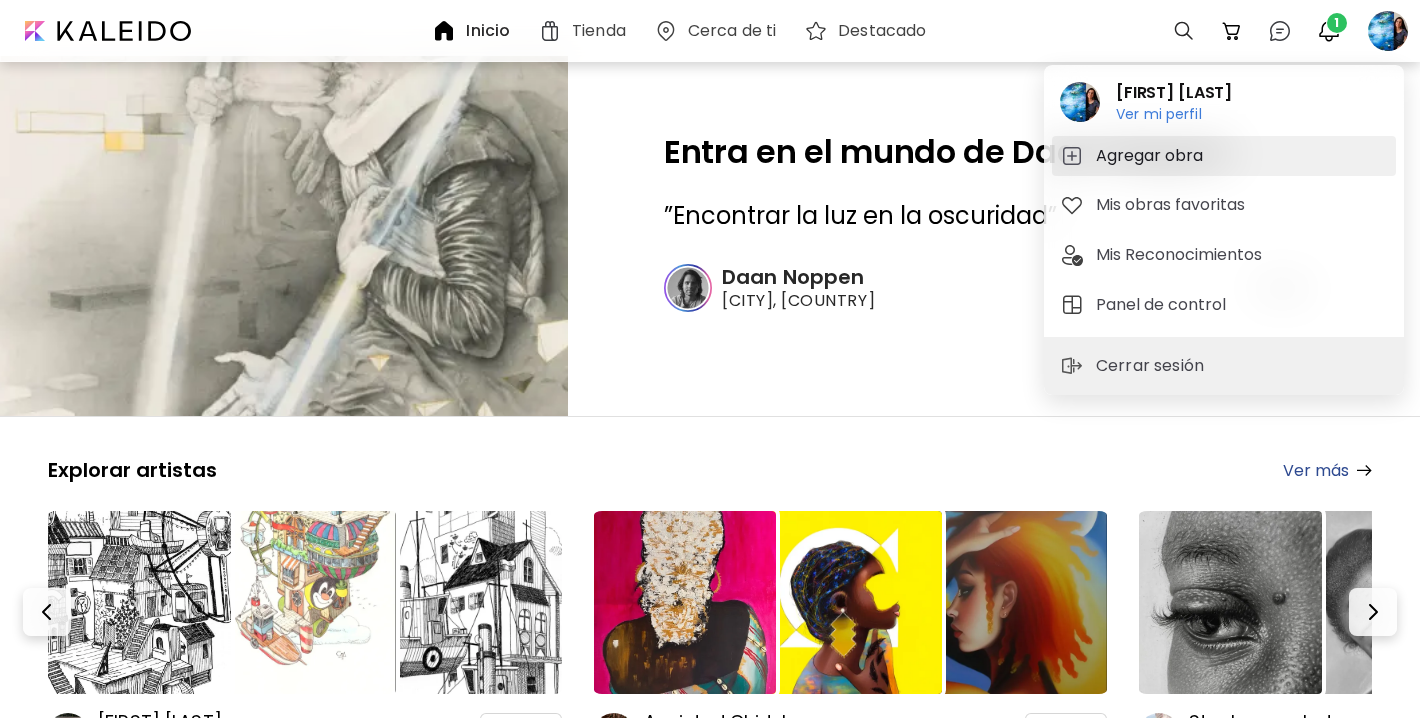 click on "Agregar obra" at bounding box center (1152, 156) 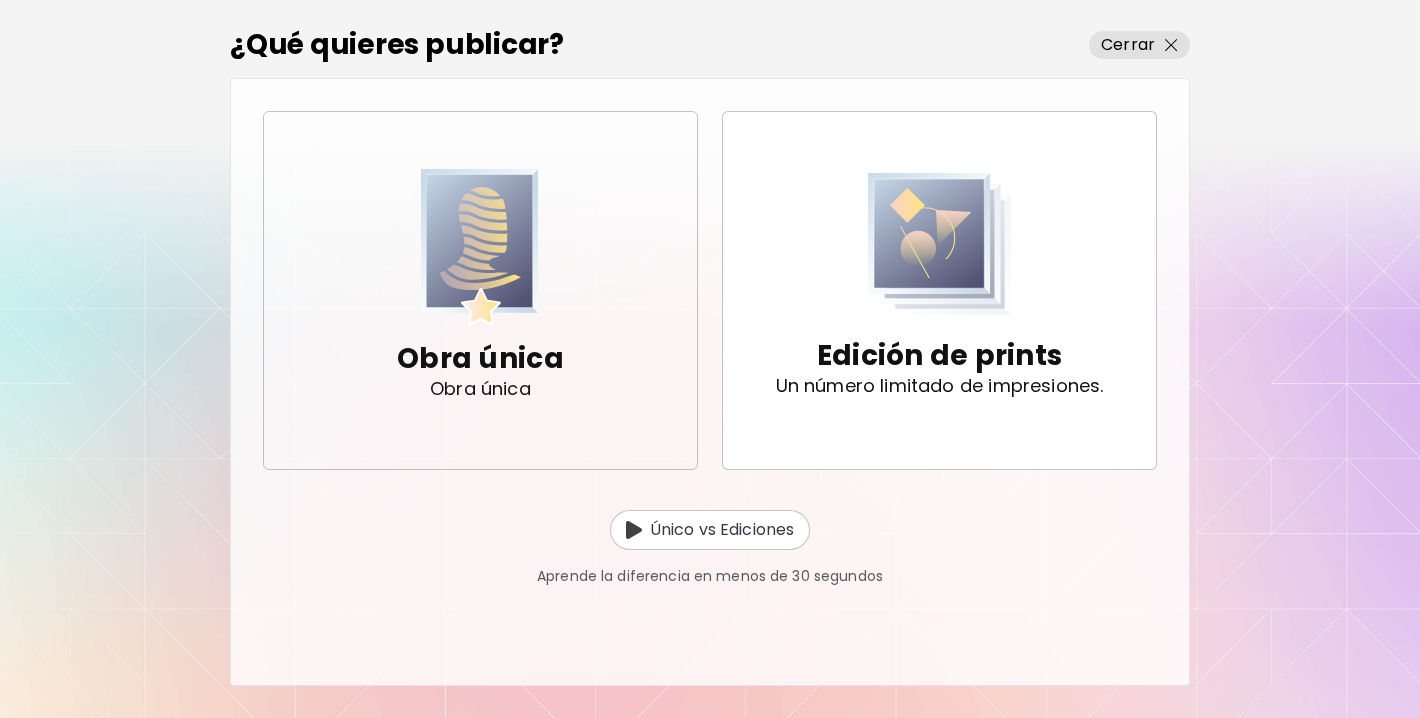 click on "Obra única Obra única" at bounding box center [480, 369] 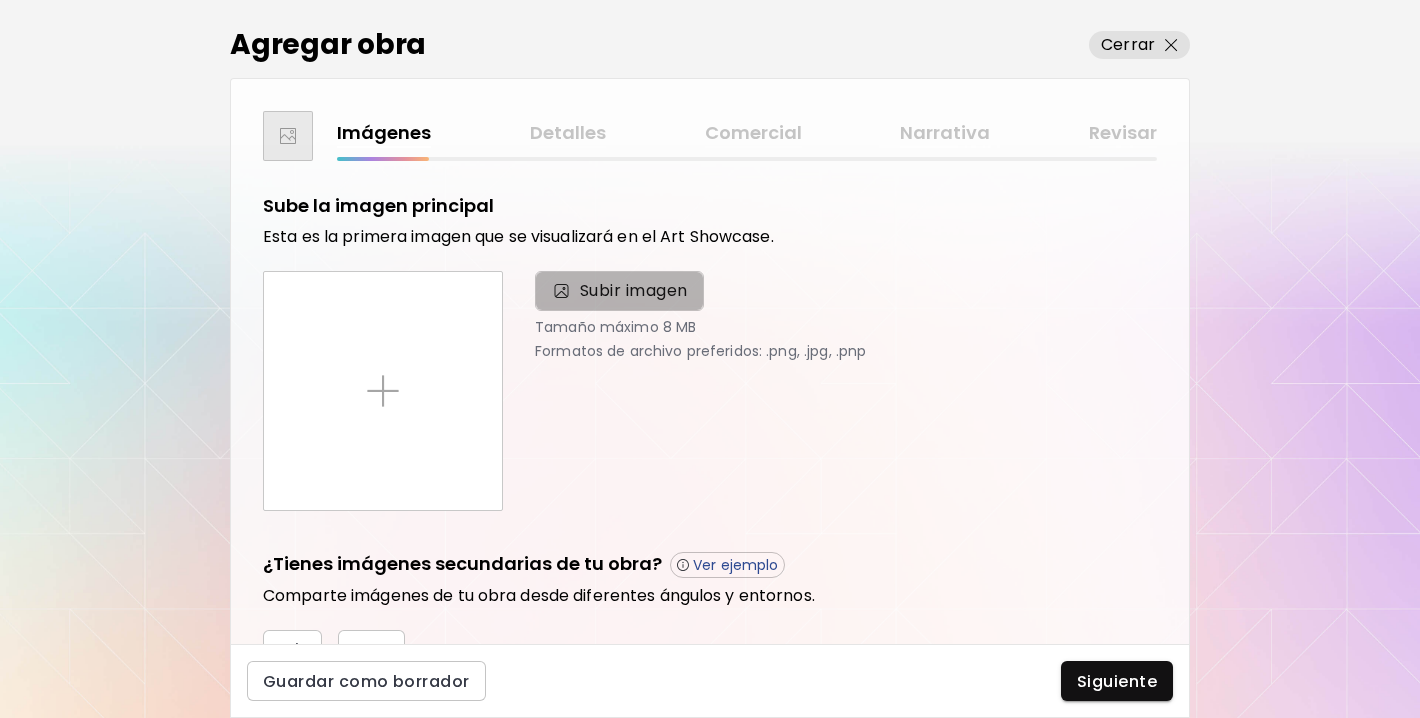 click on "Subir imagen" at bounding box center [634, 291] 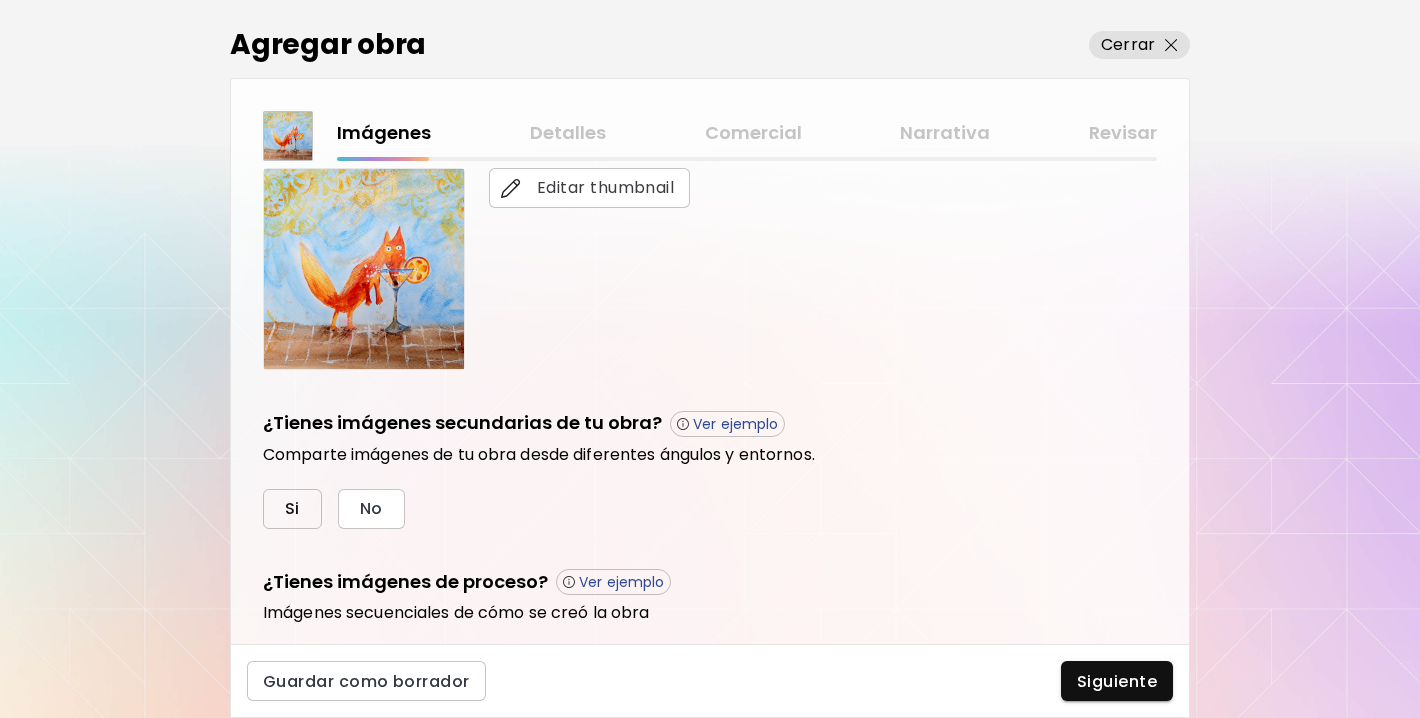 click on "Si" at bounding box center (292, 509) 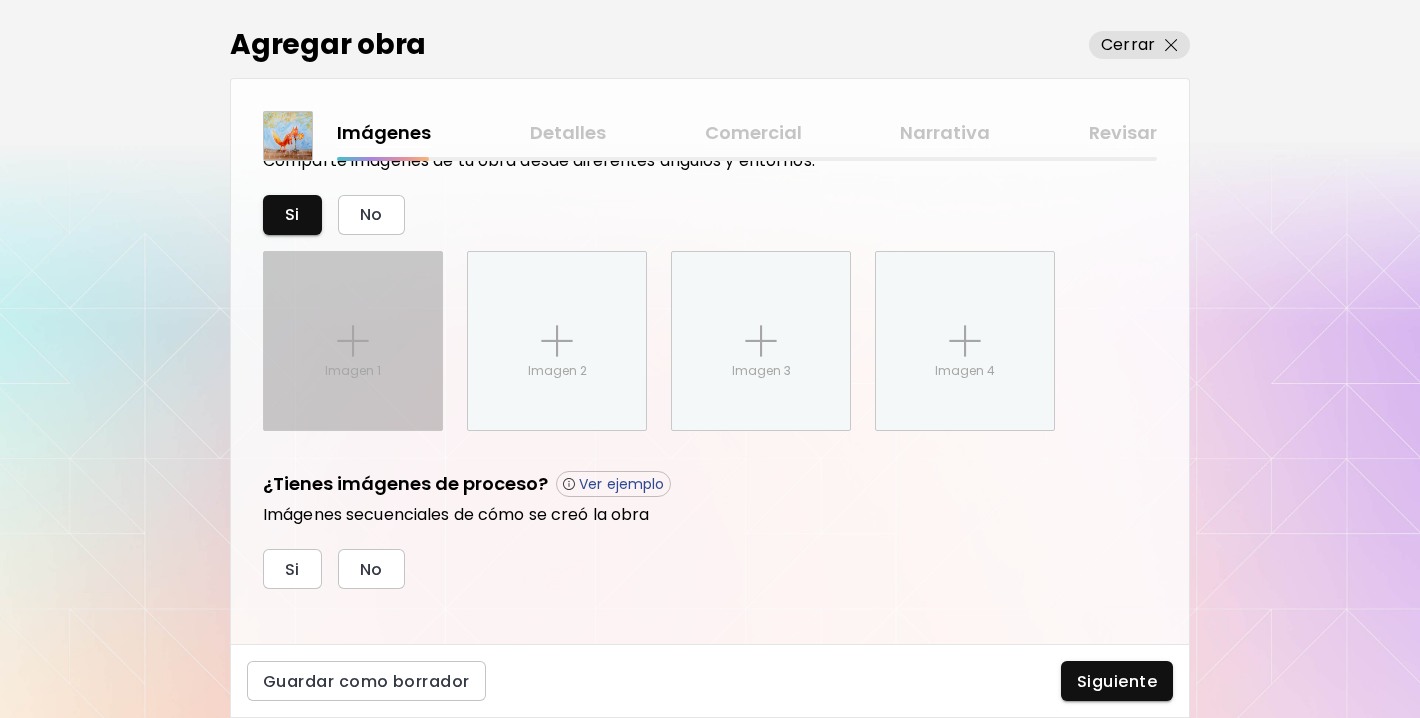 scroll, scrollTop: 771, scrollLeft: 0, axis: vertical 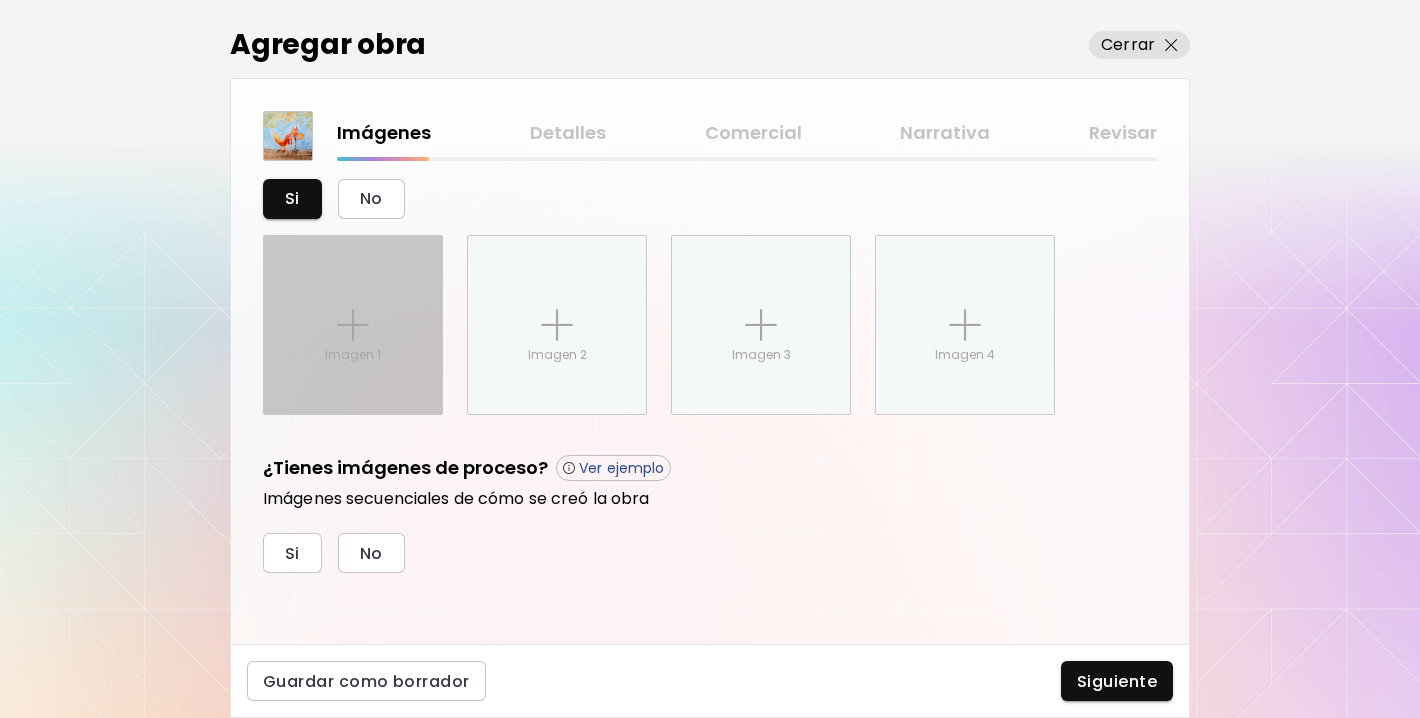 click at bounding box center [353, 325] 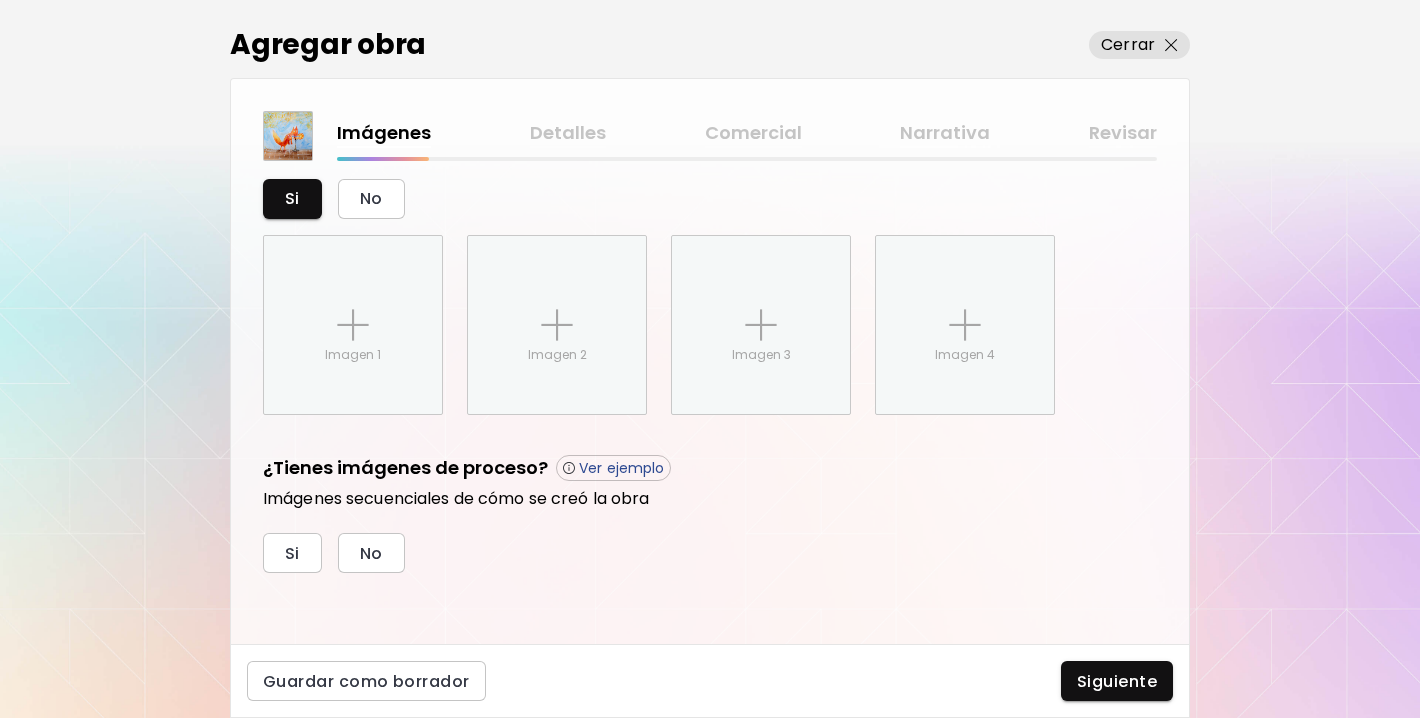 scroll, scrollTop: 795, scrollLeft: 0, axis: vertical 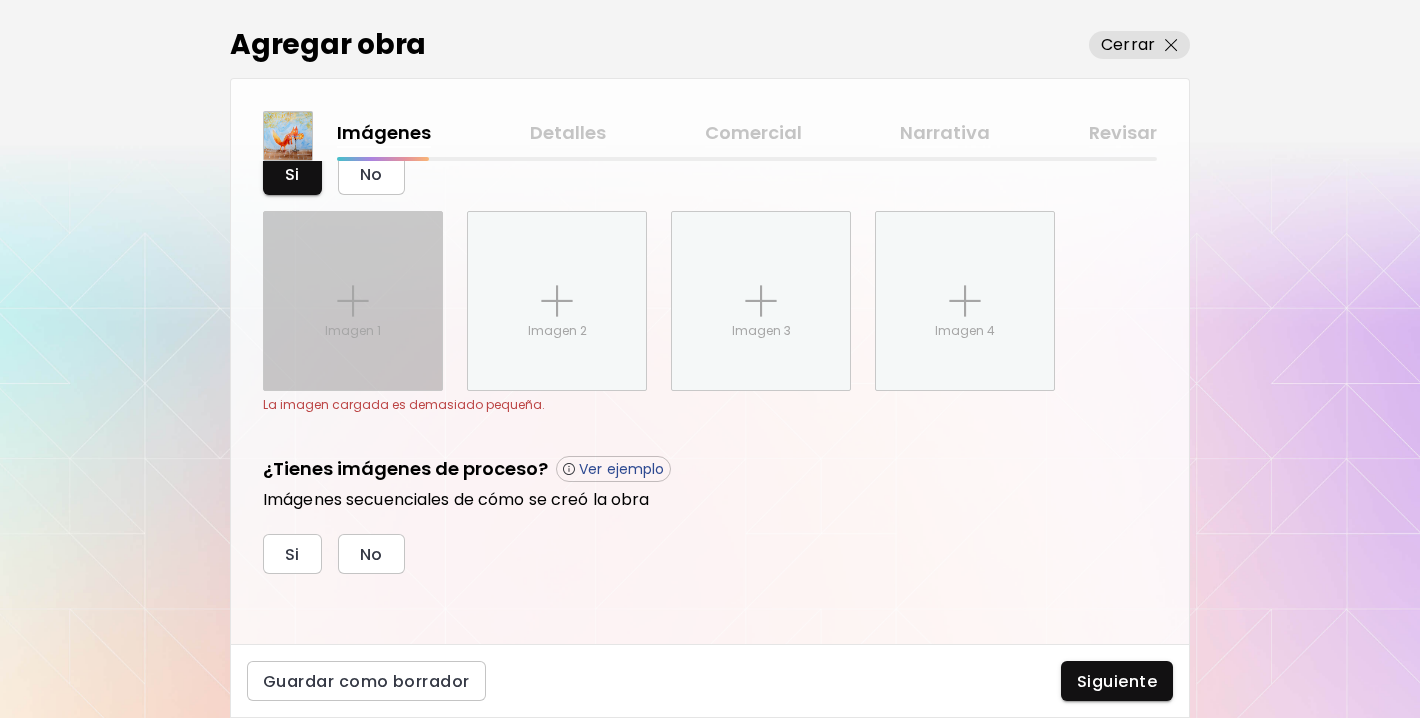 click on "Imagen 1" at bounding box center [353, 331] 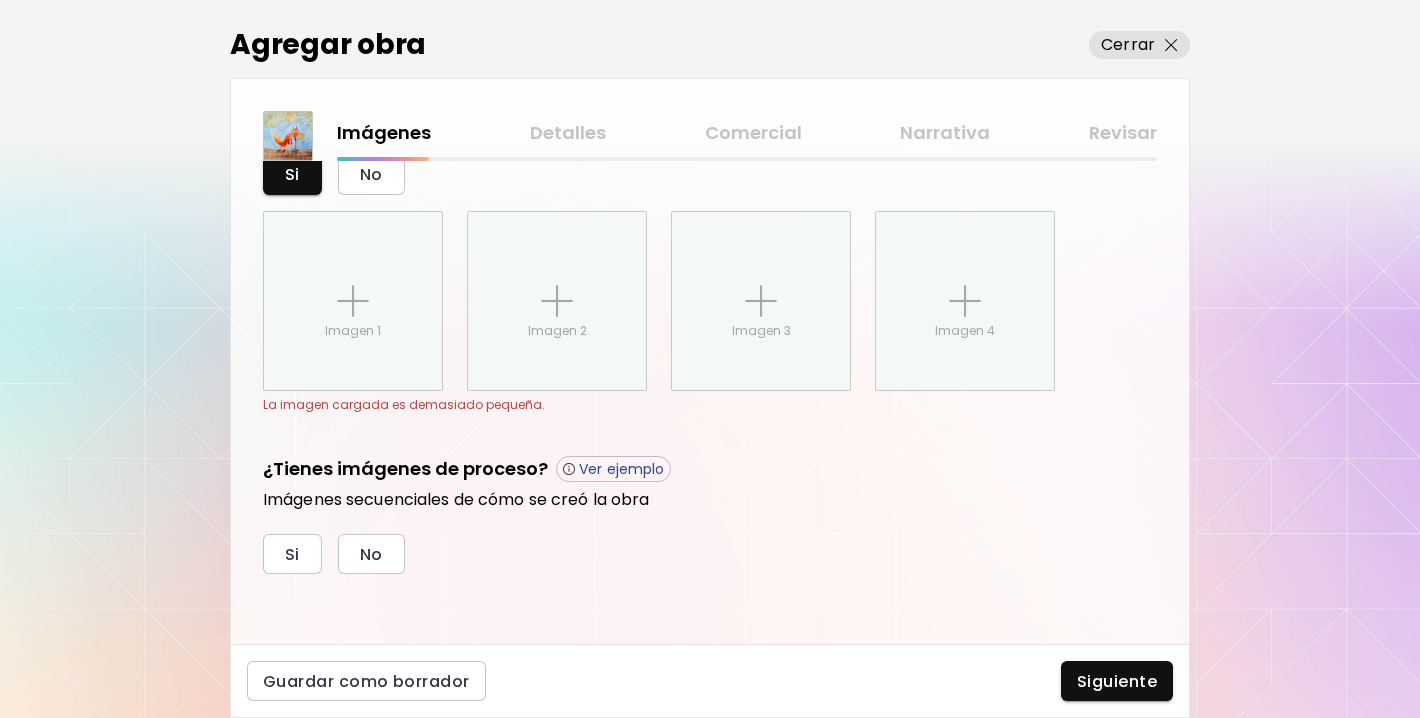 scroll, scrollTop: 771, scrollLeft: 0, axis: vertical 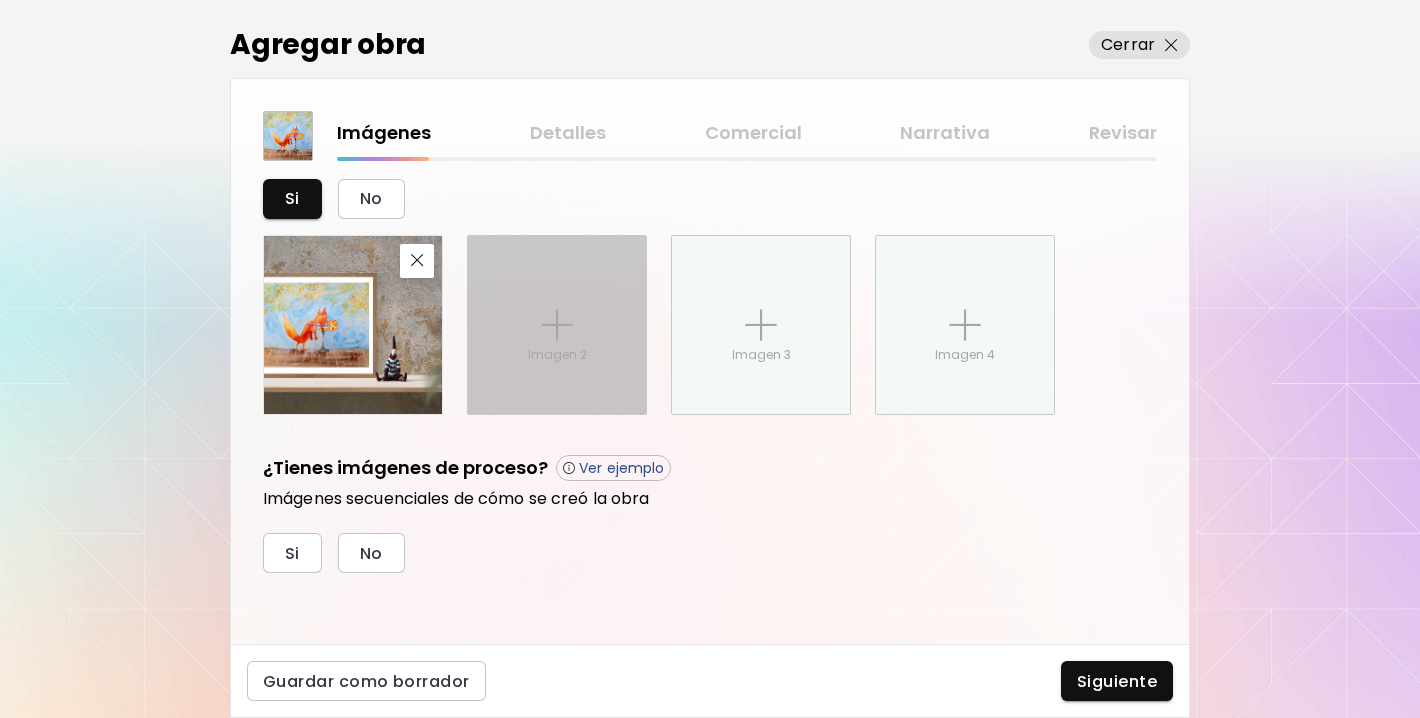 click at bounding box center [557, 325] 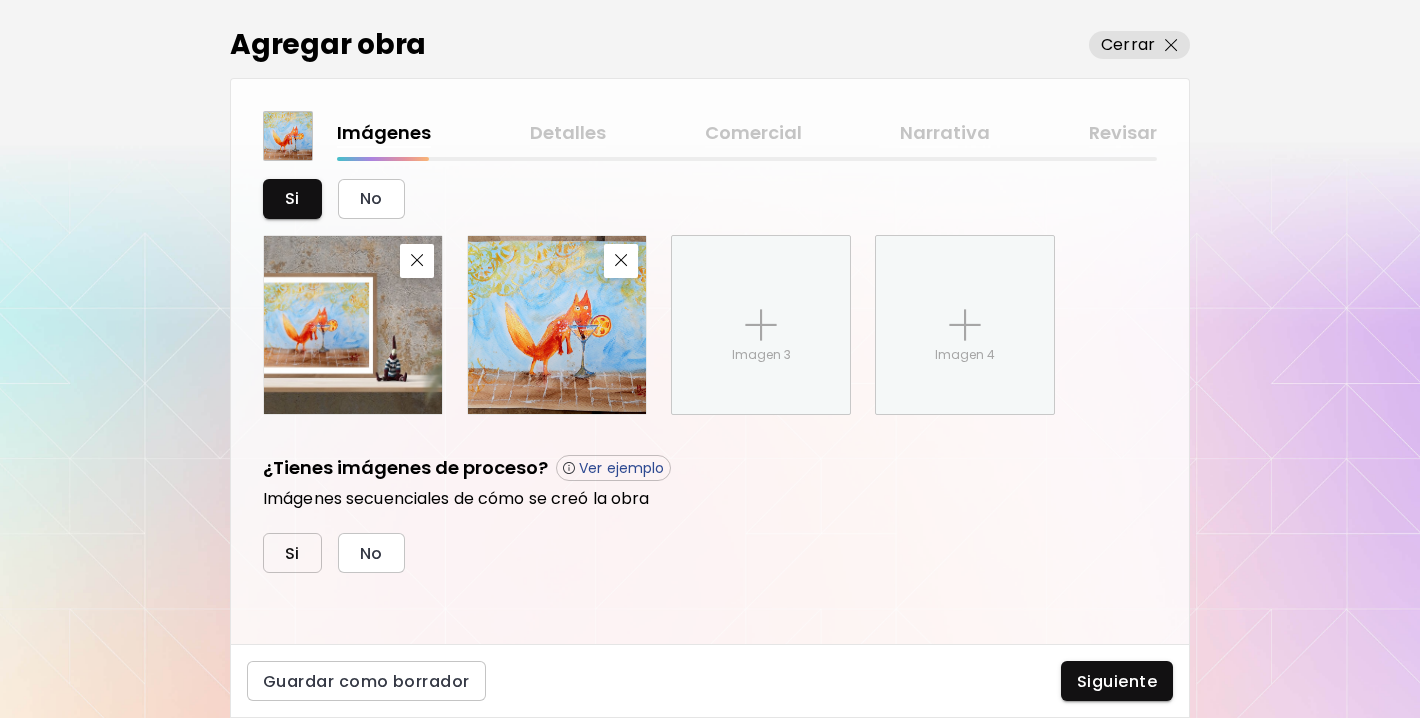 click on "Si" at bounding box center [292, 553] 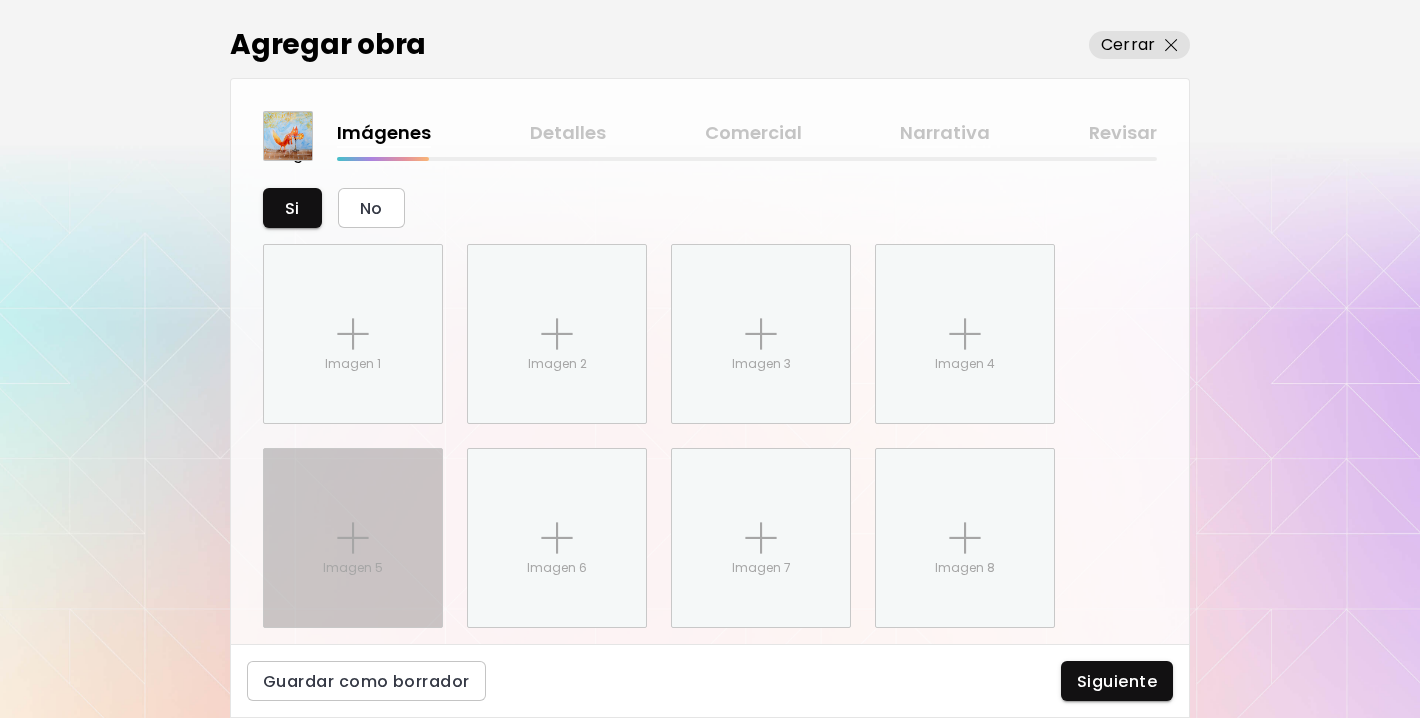 scroll, scrollTop: 1171, scrollLeft: 0, axis: vertical 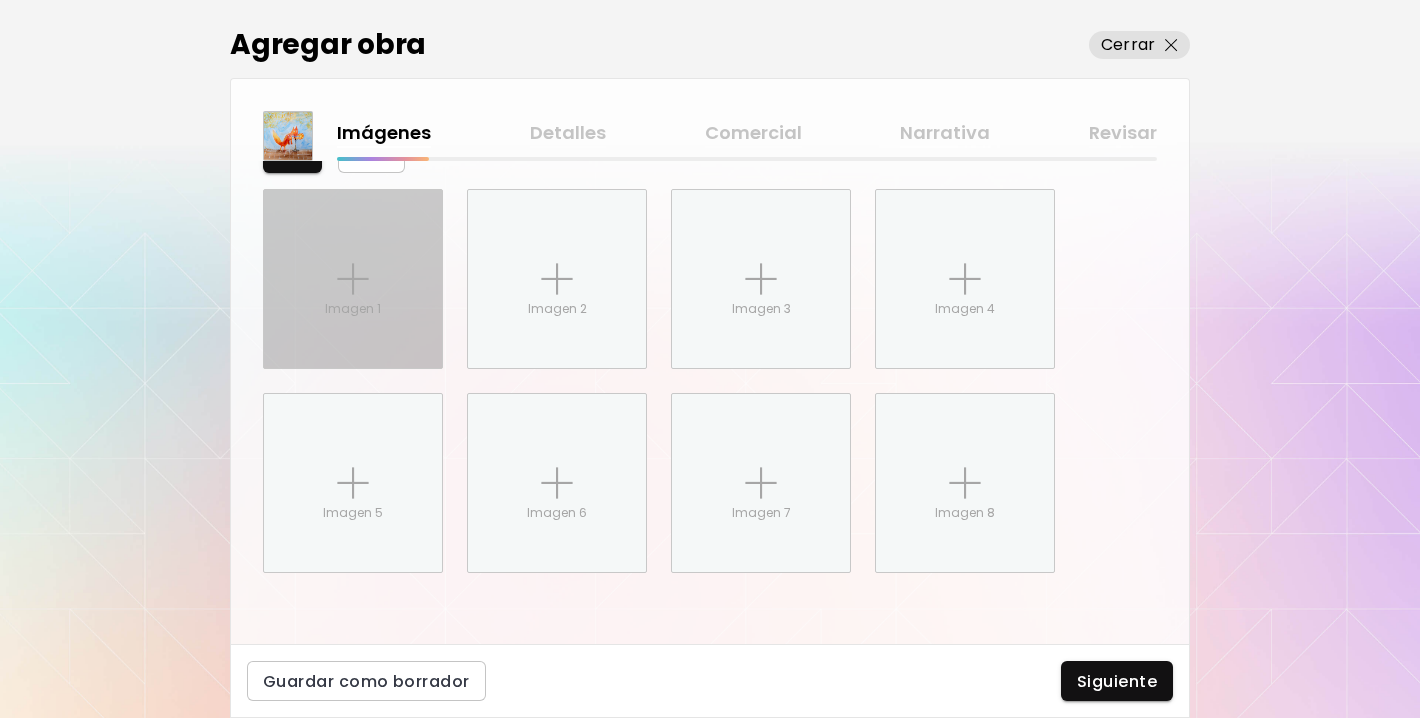 click on "Imagen 1" at bounding box center (353, 309) 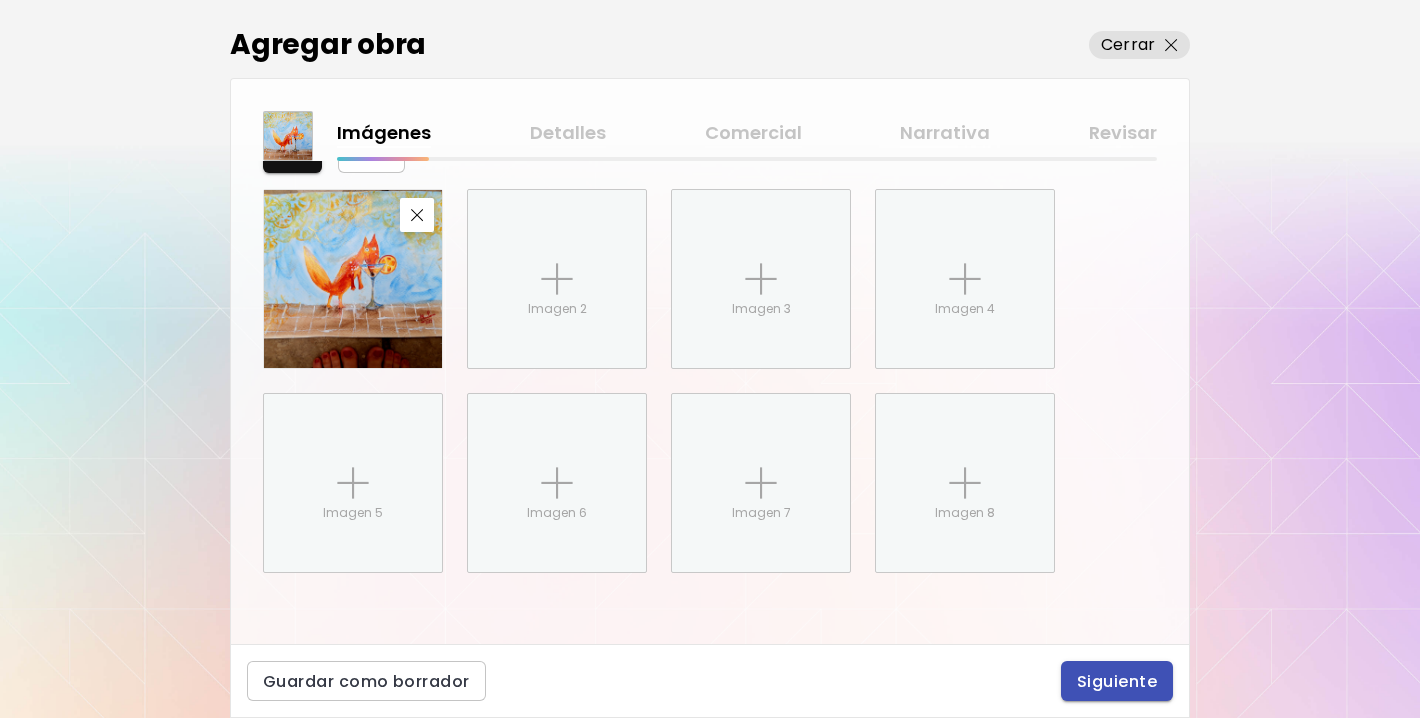 click on "Siguiente" at bounding box center (1117, 681) 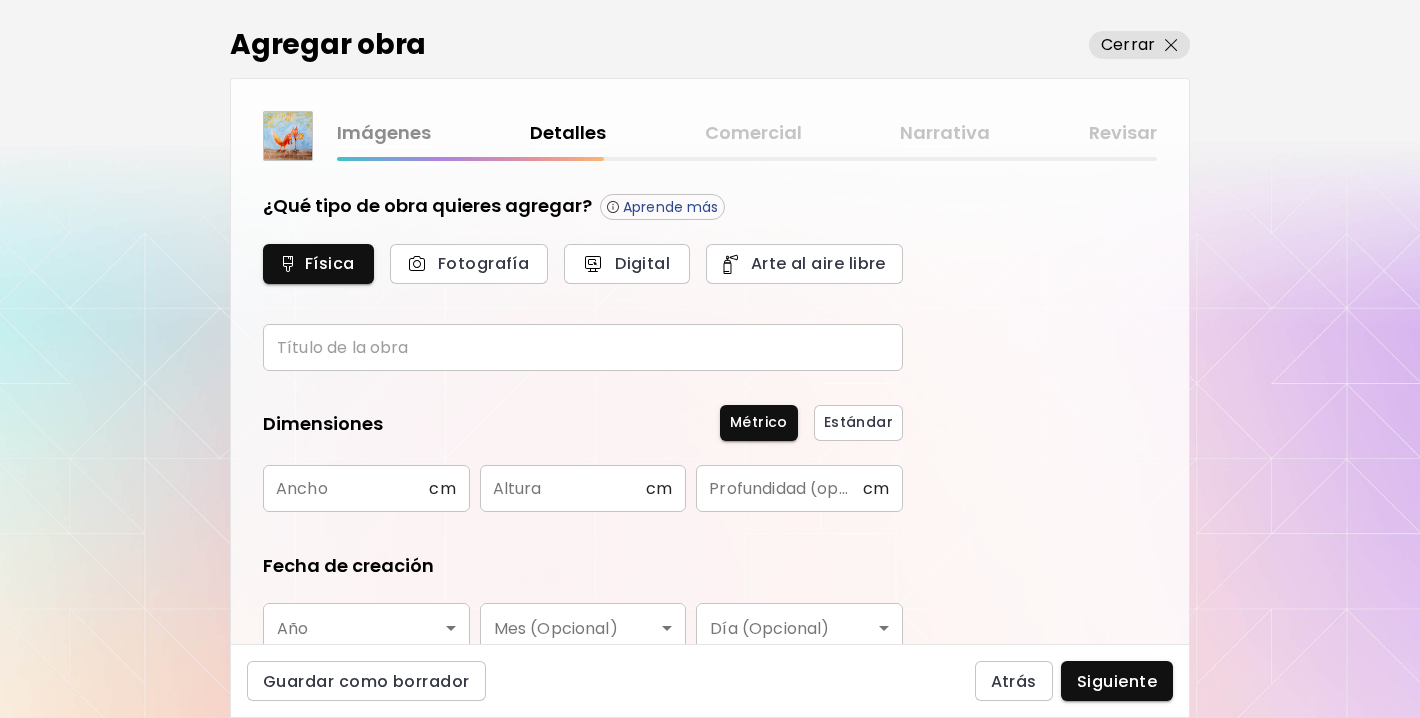 click at bounding box center [583, 347] 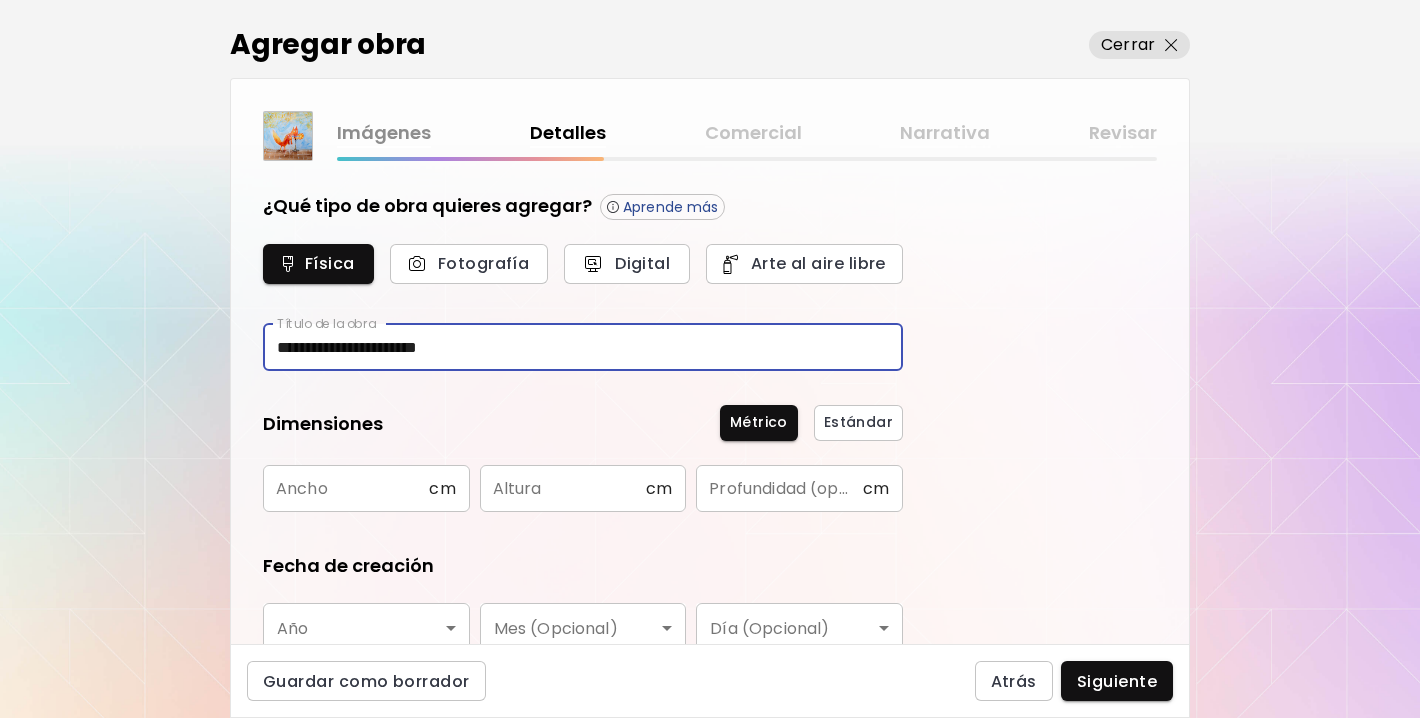 type on "**********" 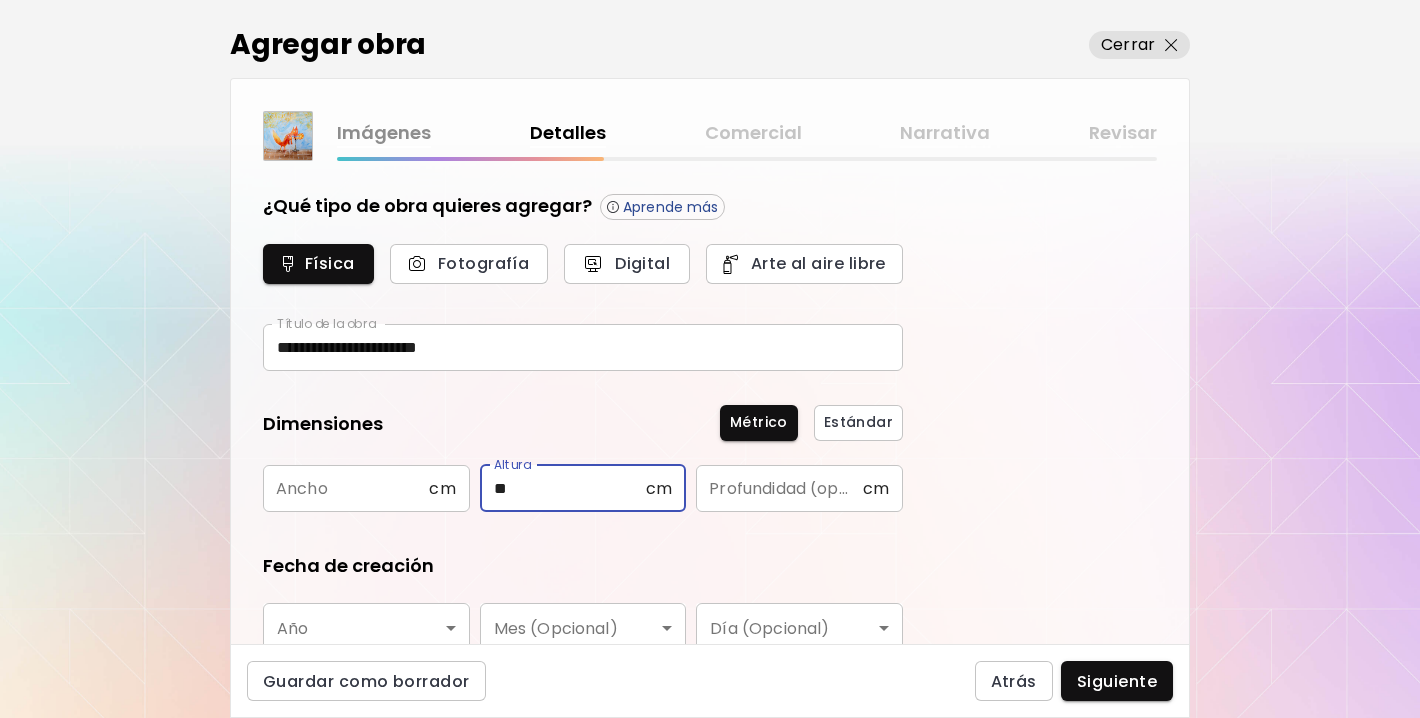 type on "**" 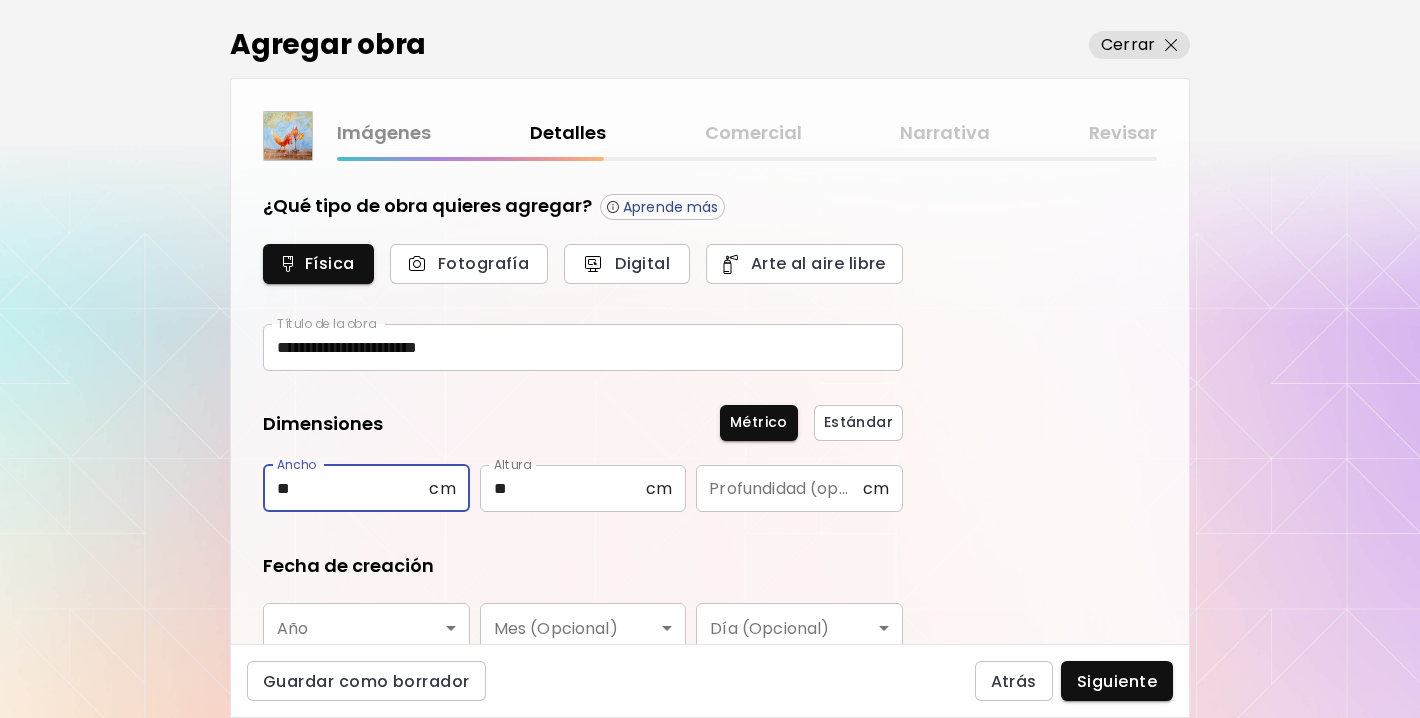 type on "**" 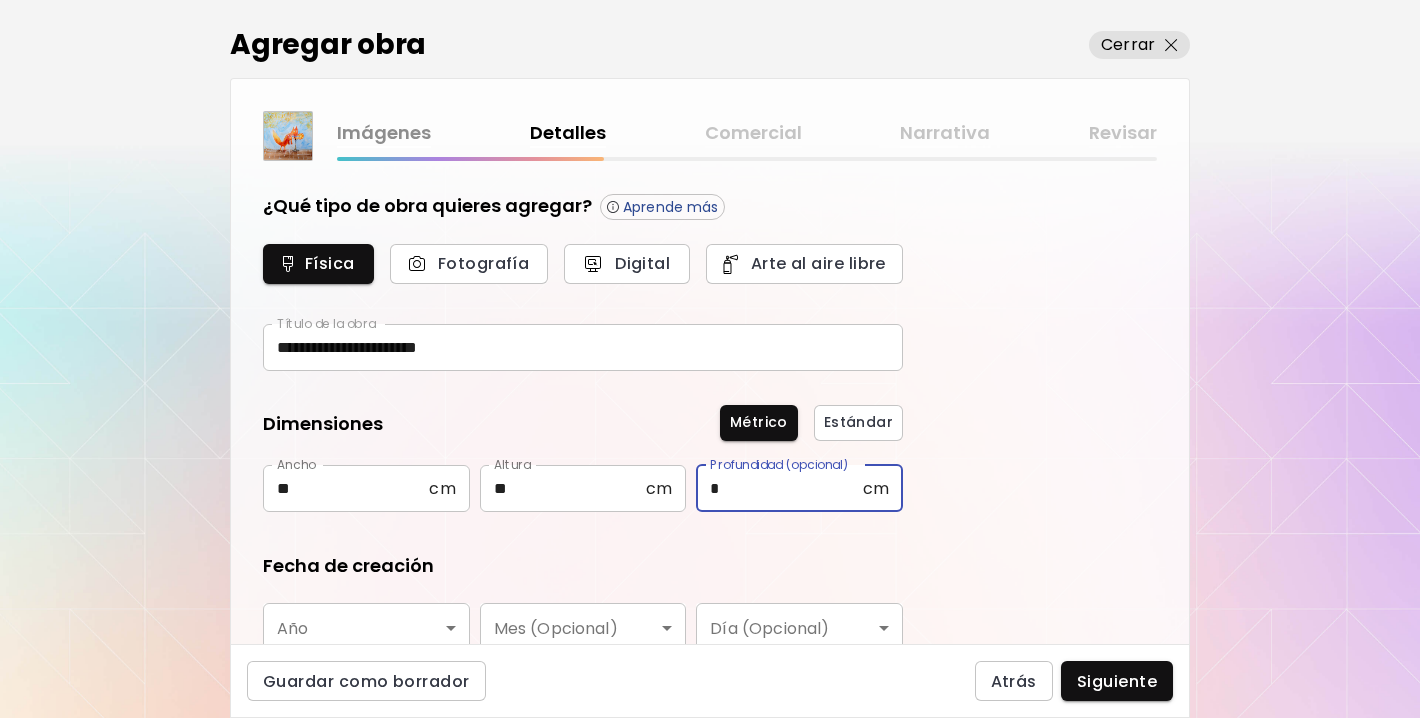 type on "*" 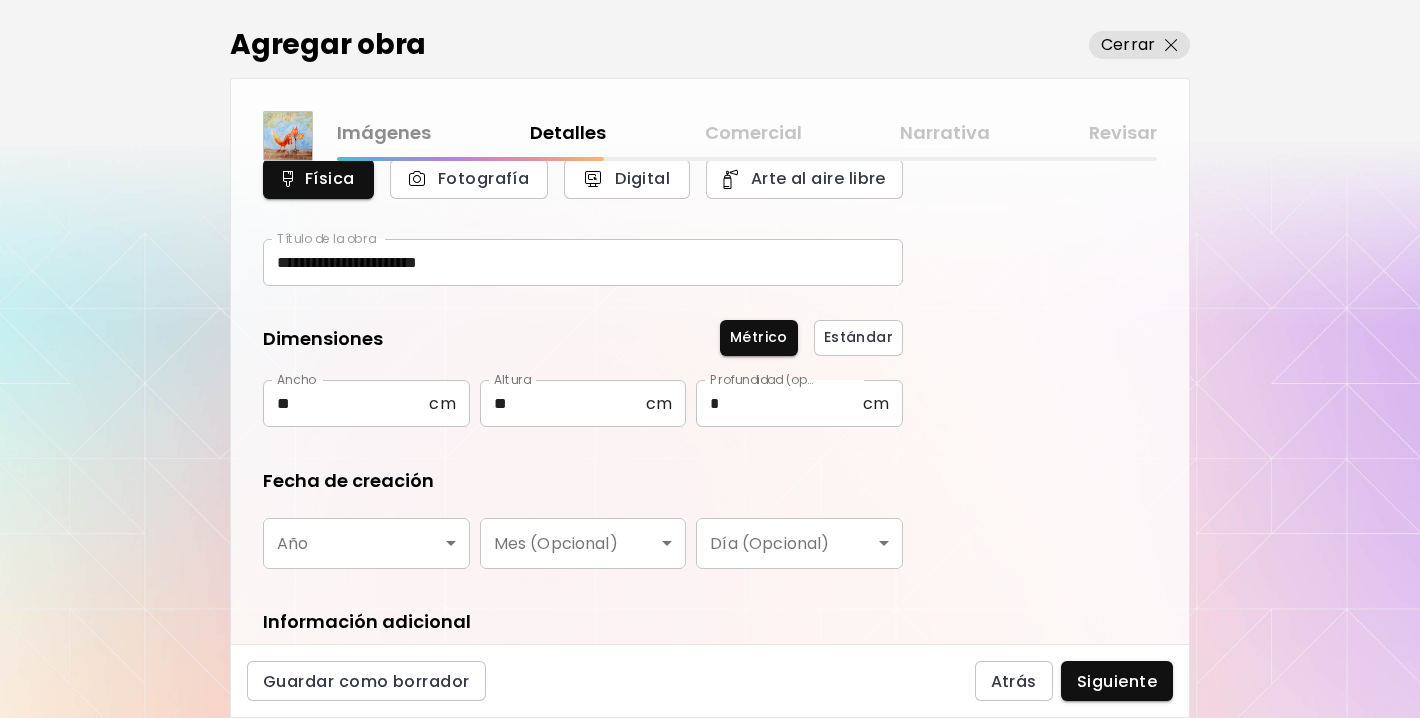 scroll, scrollTop: 186, scrollLeft: 0, axis: vertical 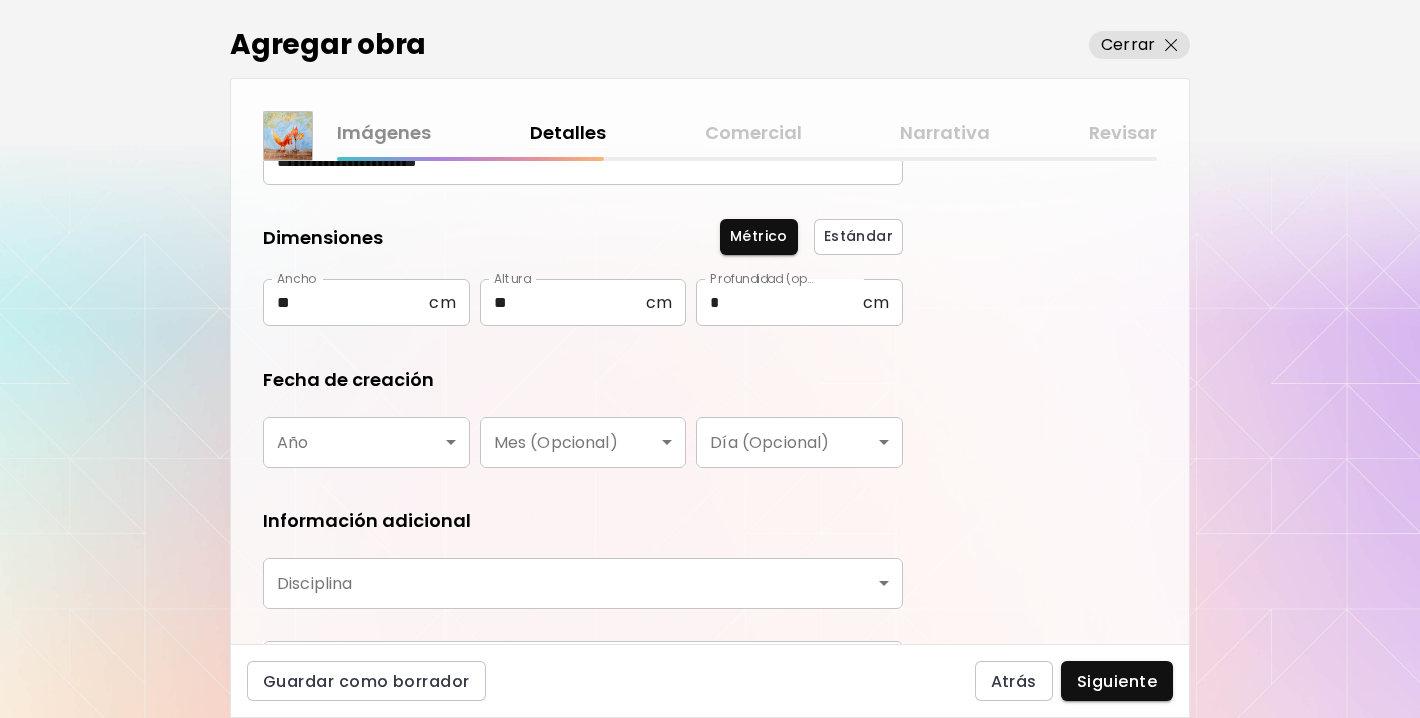 click on "**********" at bounding box center (710, 359) 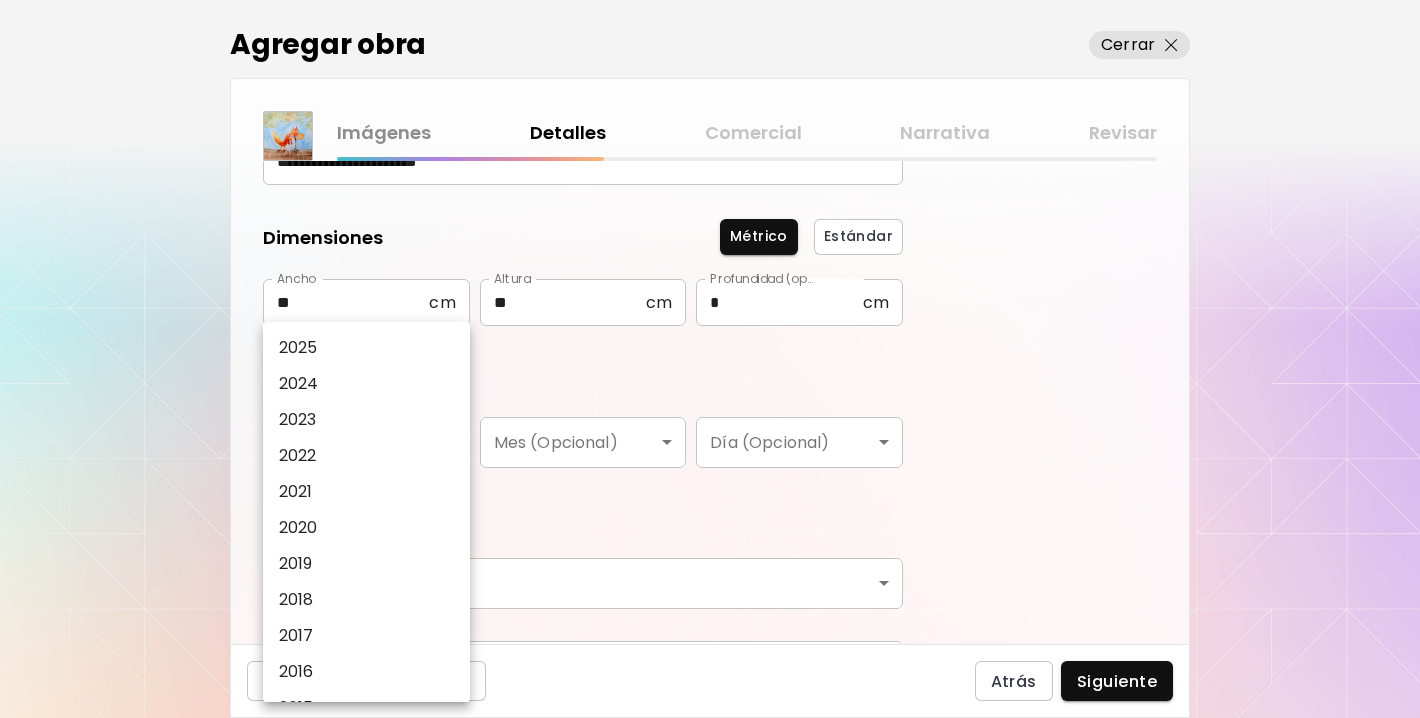 click on "2025" at bounding box center [366, 348] 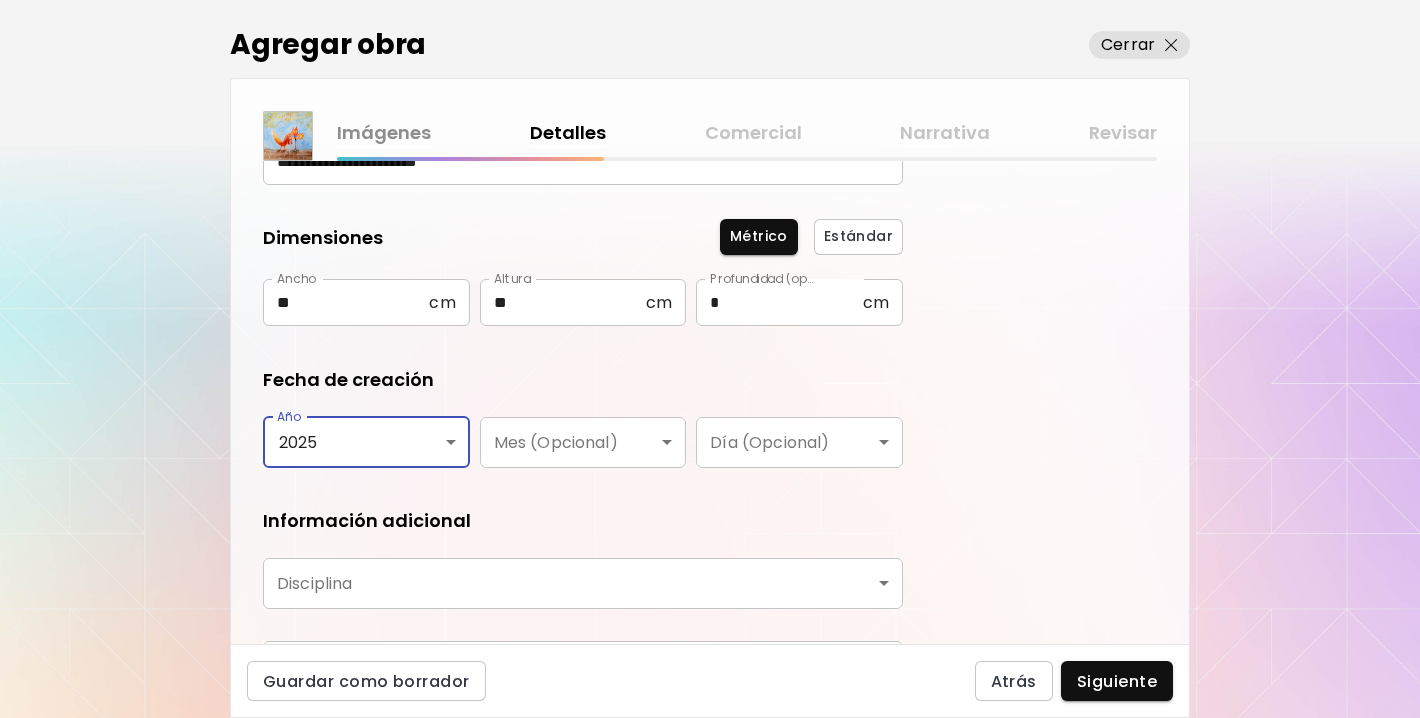 click on "**********" at bounding box center [710, 359] 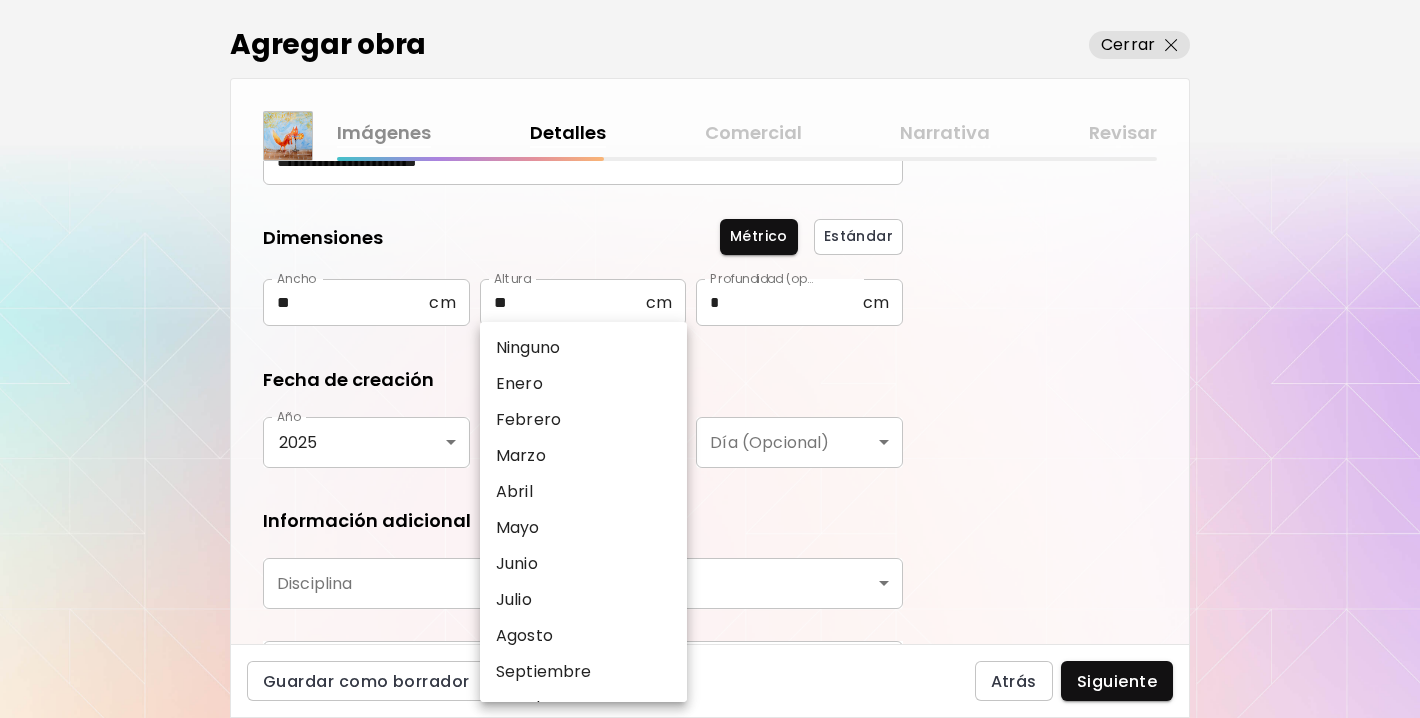 click on "Julio" at bounding box center (583, 600) 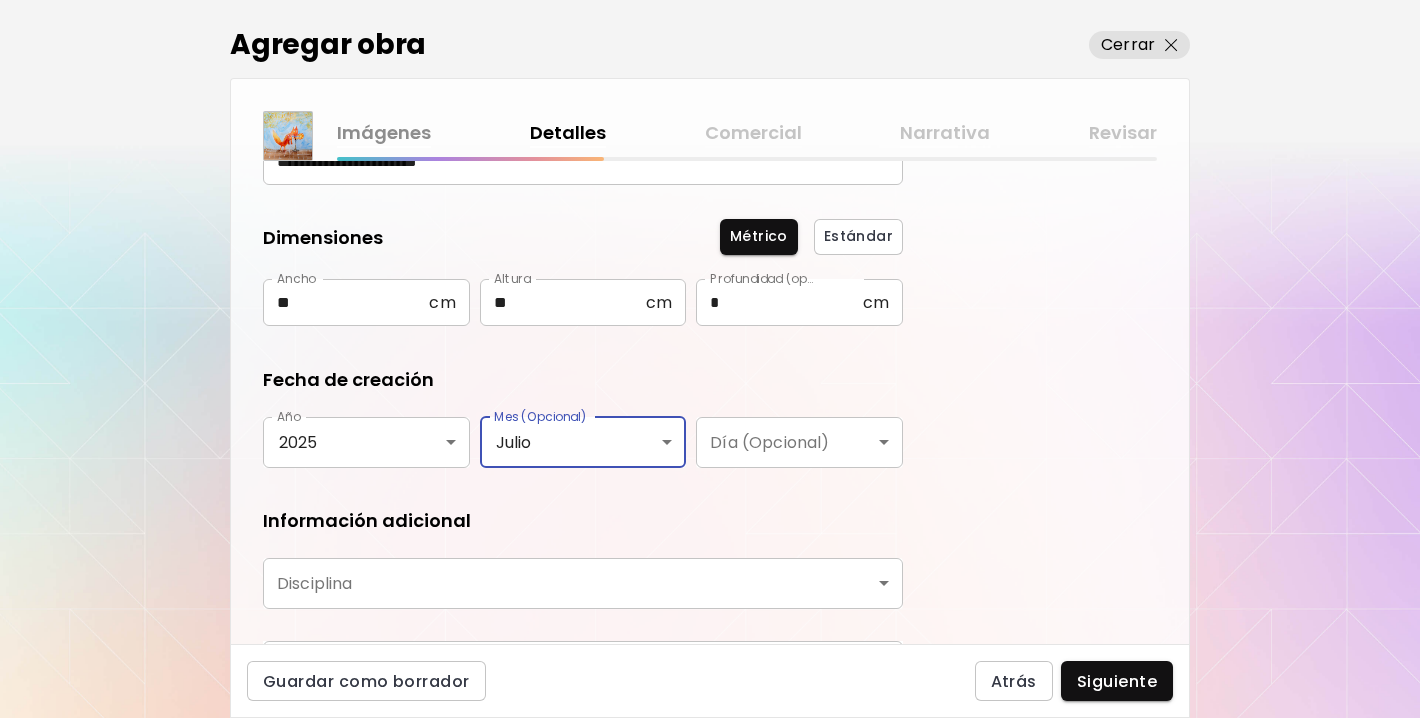 click on "**********" at bounding box center (710, 359) 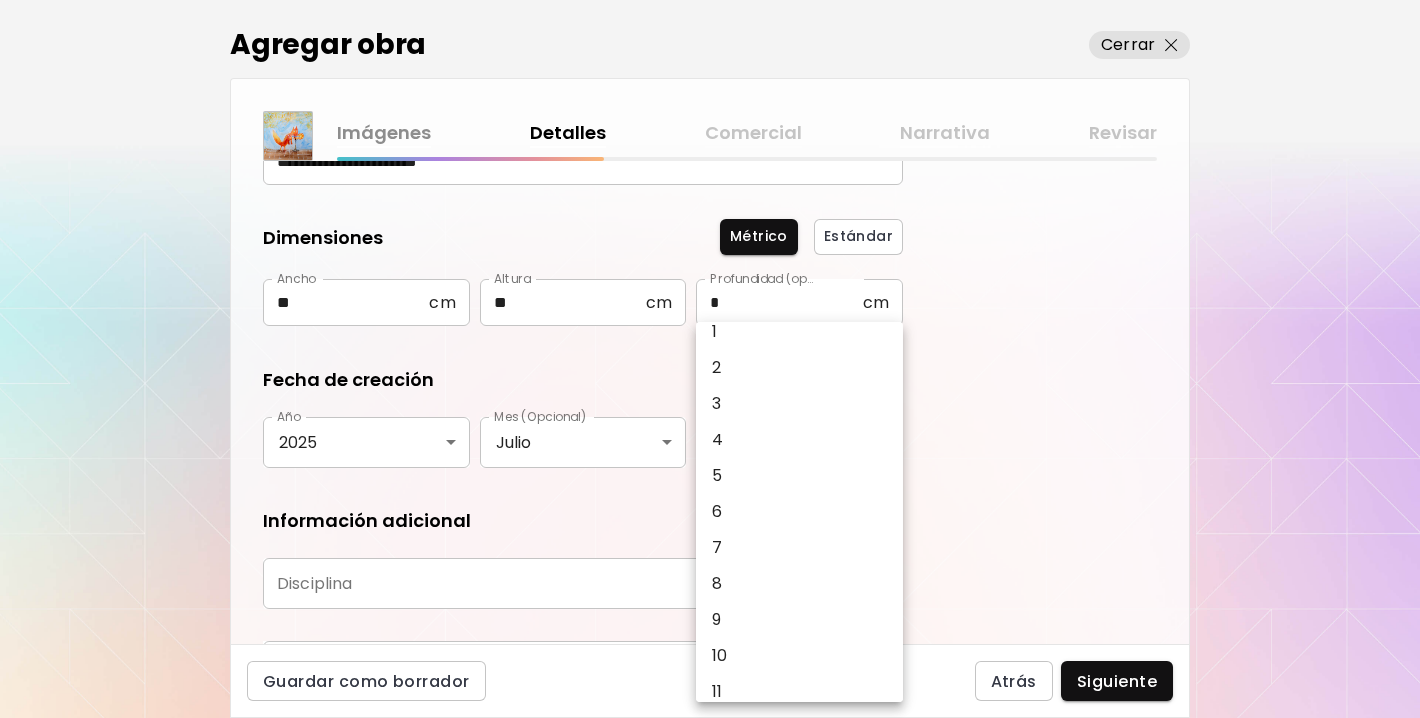 scroll, scrollTop: 59, scrollLeft: 0, axis: vertical 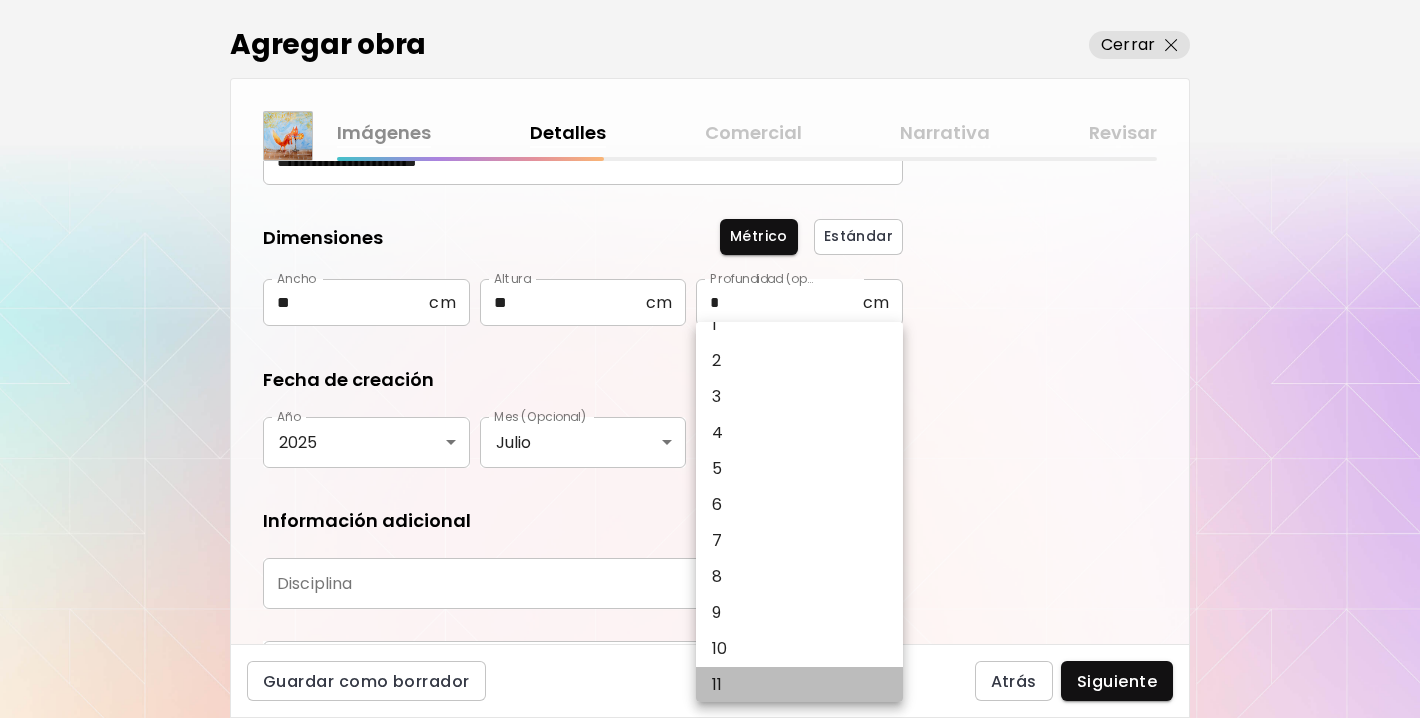 click on "11" at bounding box center (799, 685) 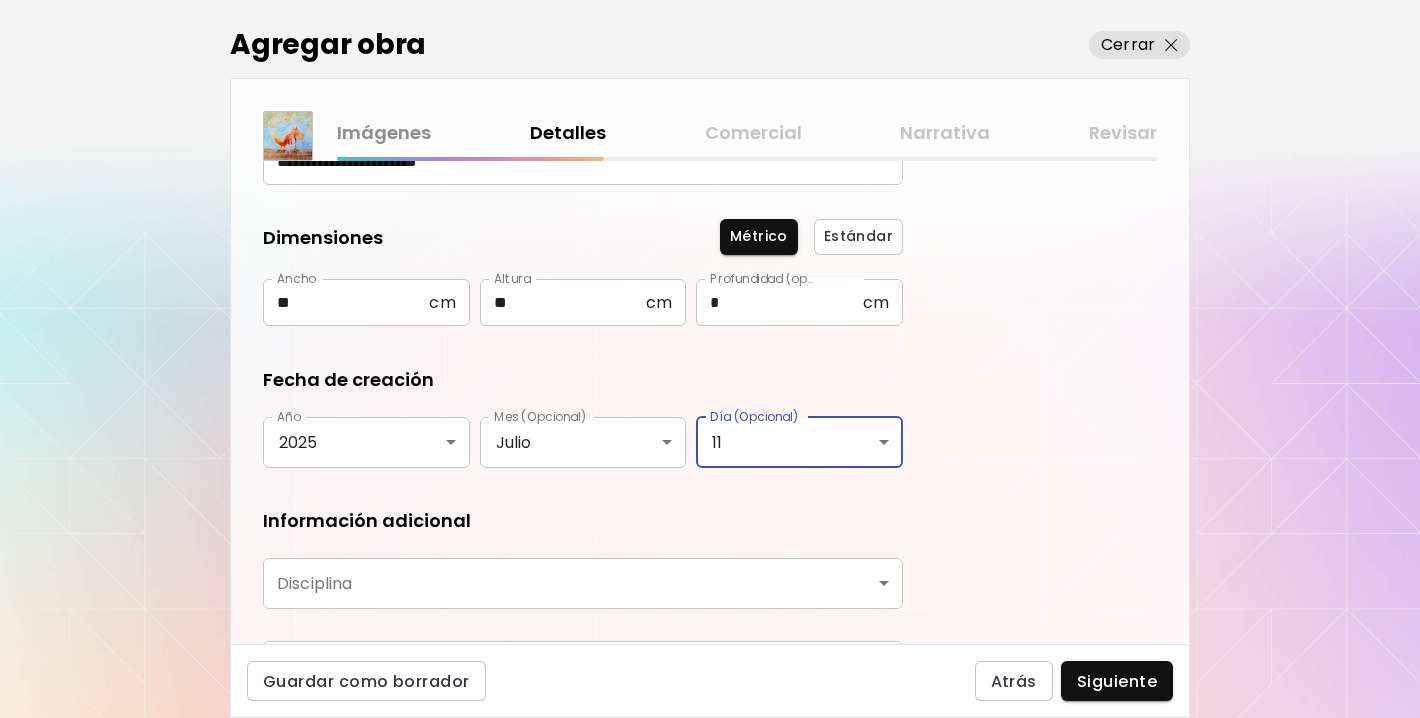 click on "**********" at bounding box center (710, 359) 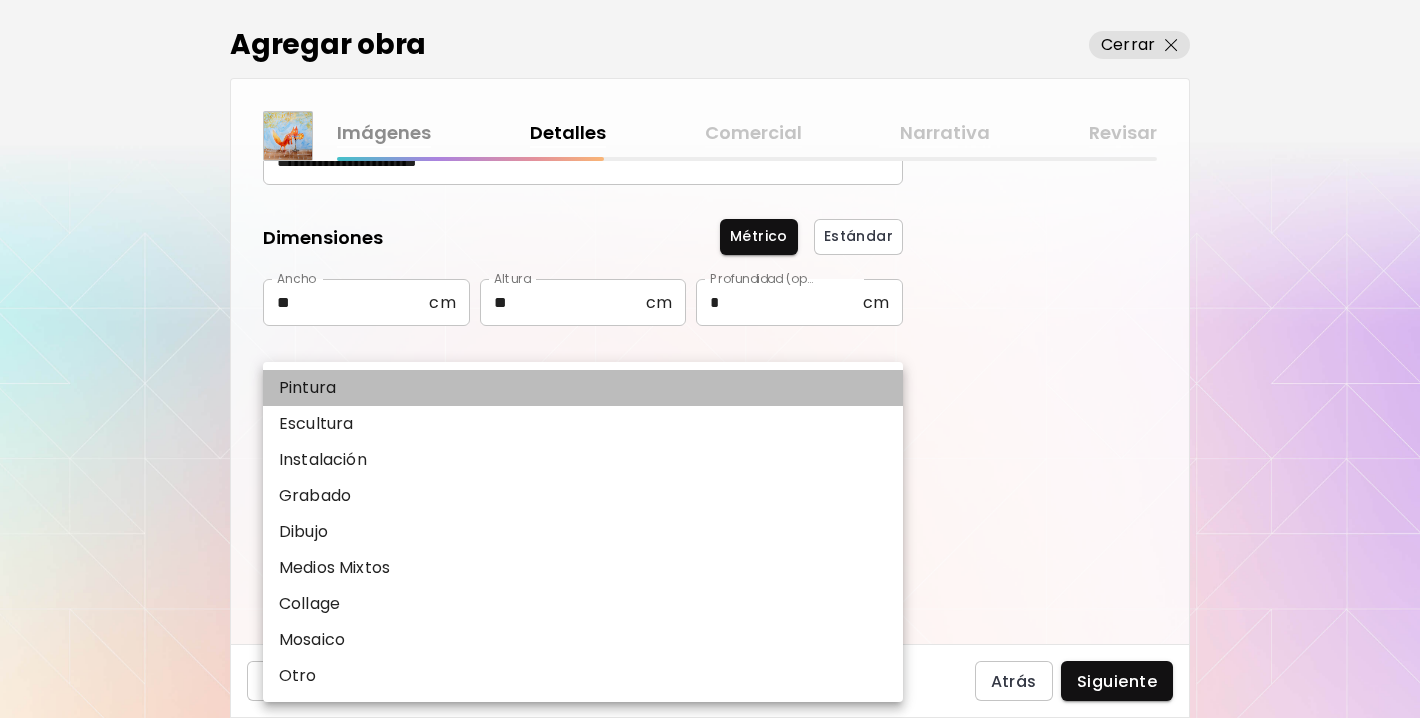 click on "Pintura" at bounding box center (307, 388) 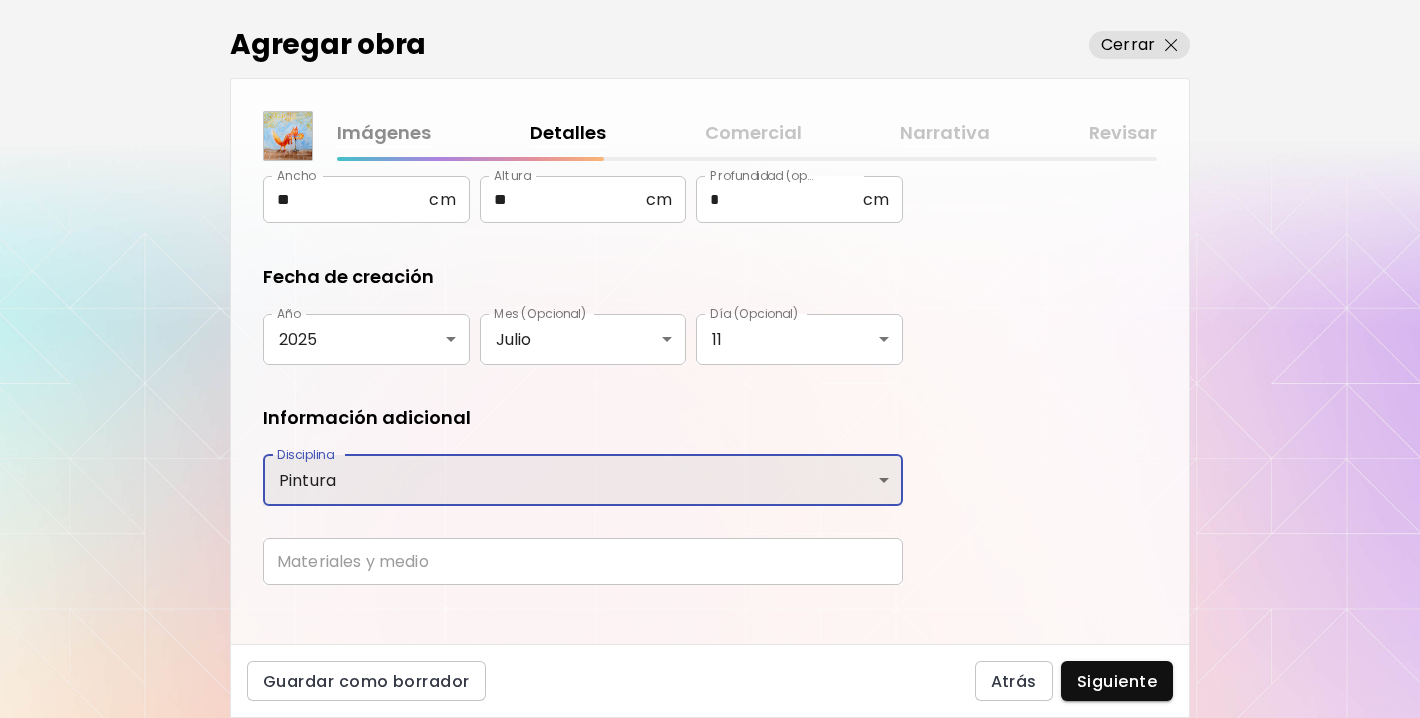 scroll, scrollTop: 309, scrollLeft: 0, axis: vertical 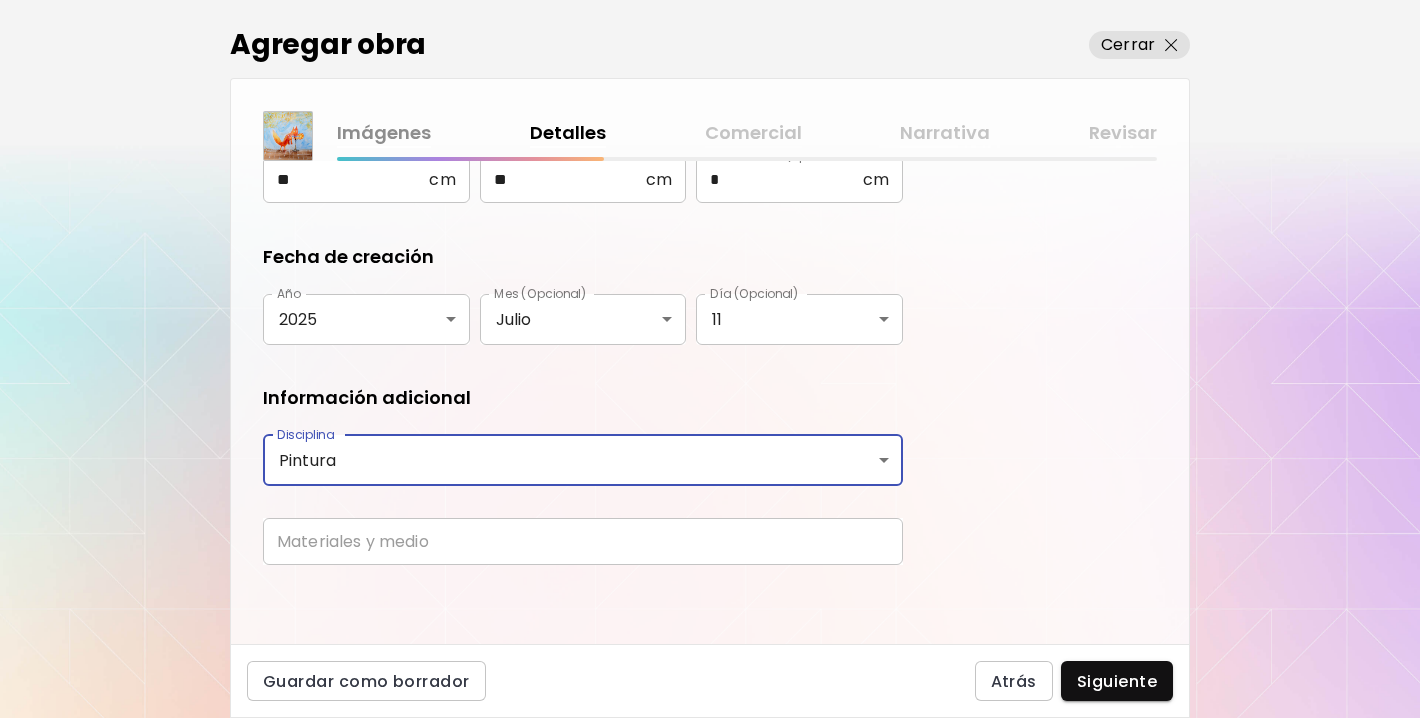 click at bounding box center (583, 541) 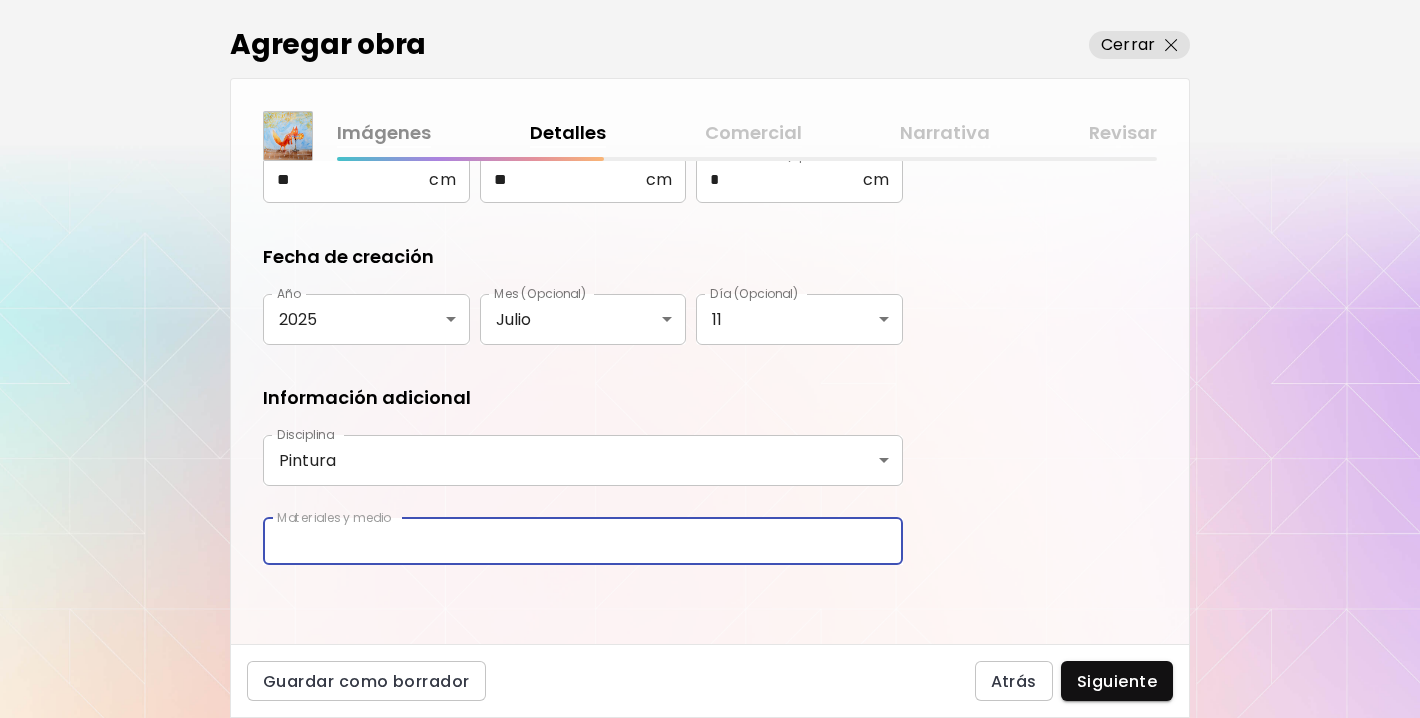 type on "**********" 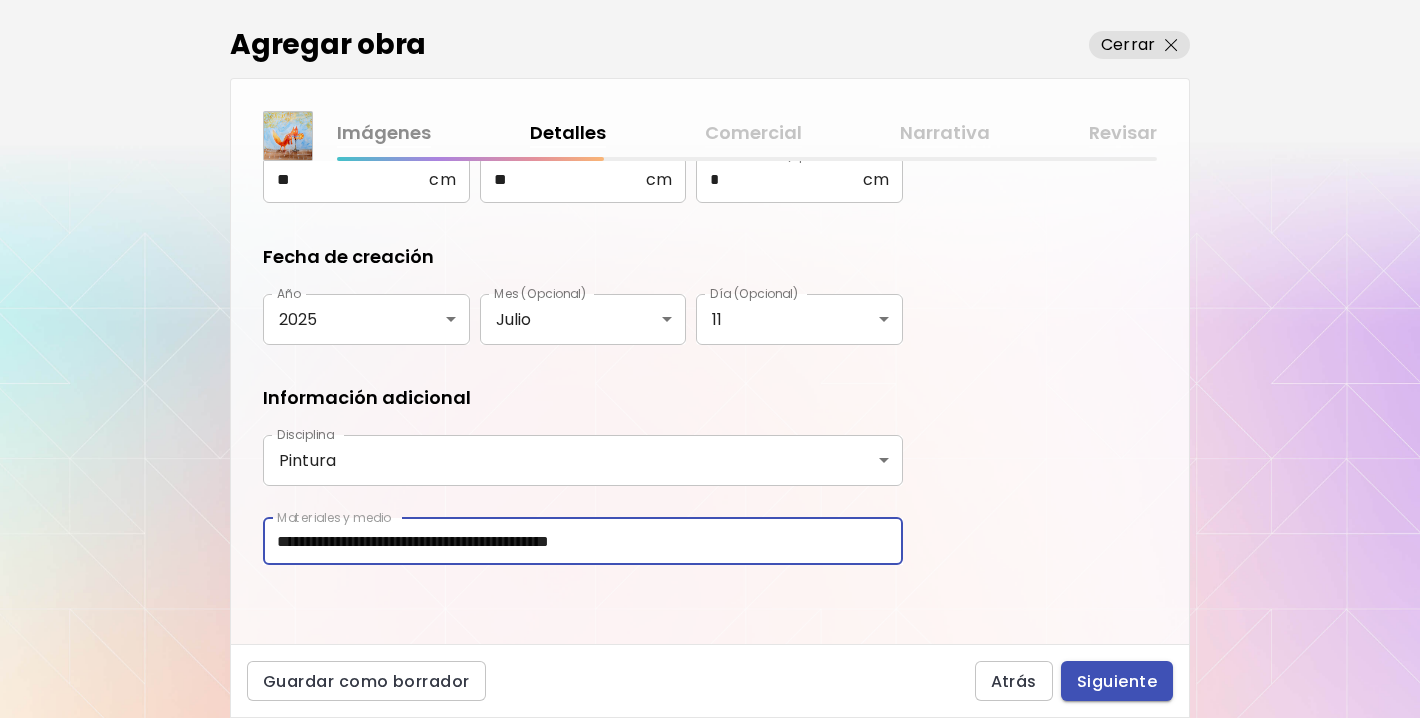click on "Siguiente" at bounding box center [1117, 681] 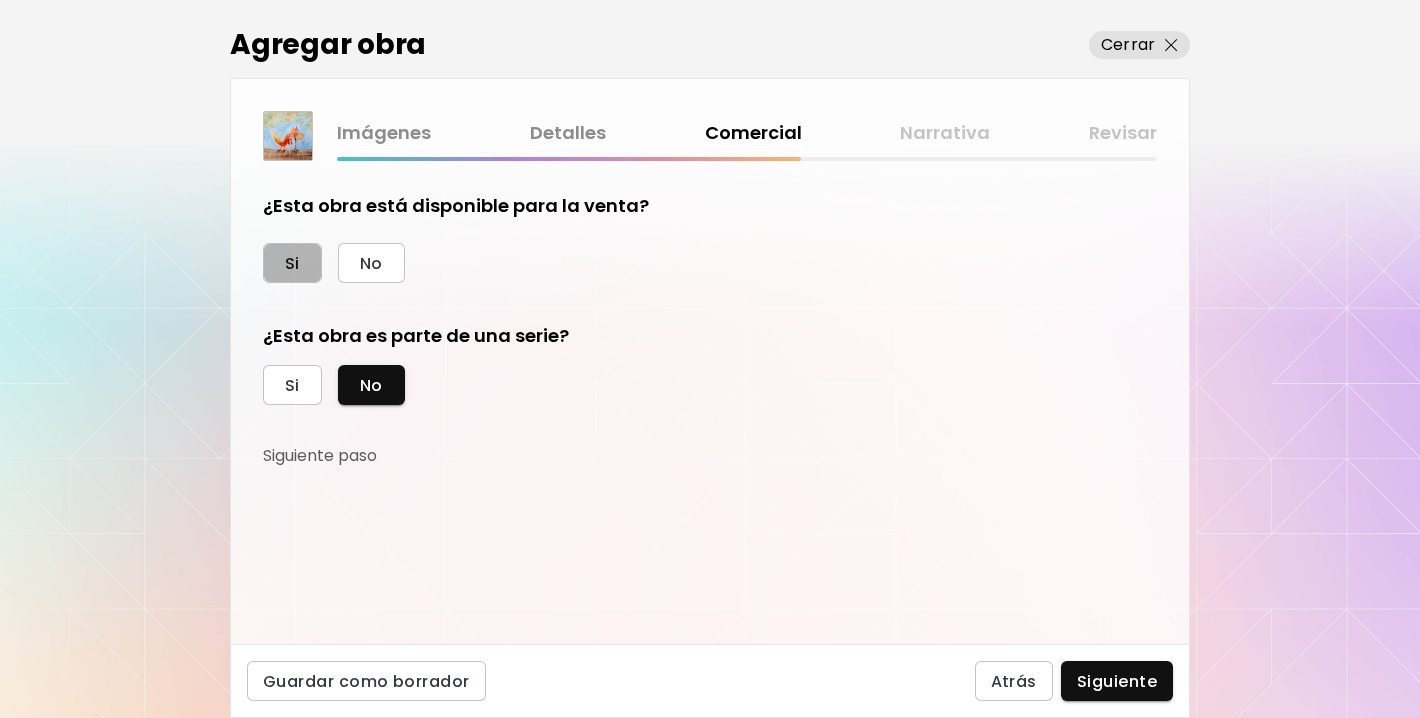 click on "Si" at bounding box center [292, 263] 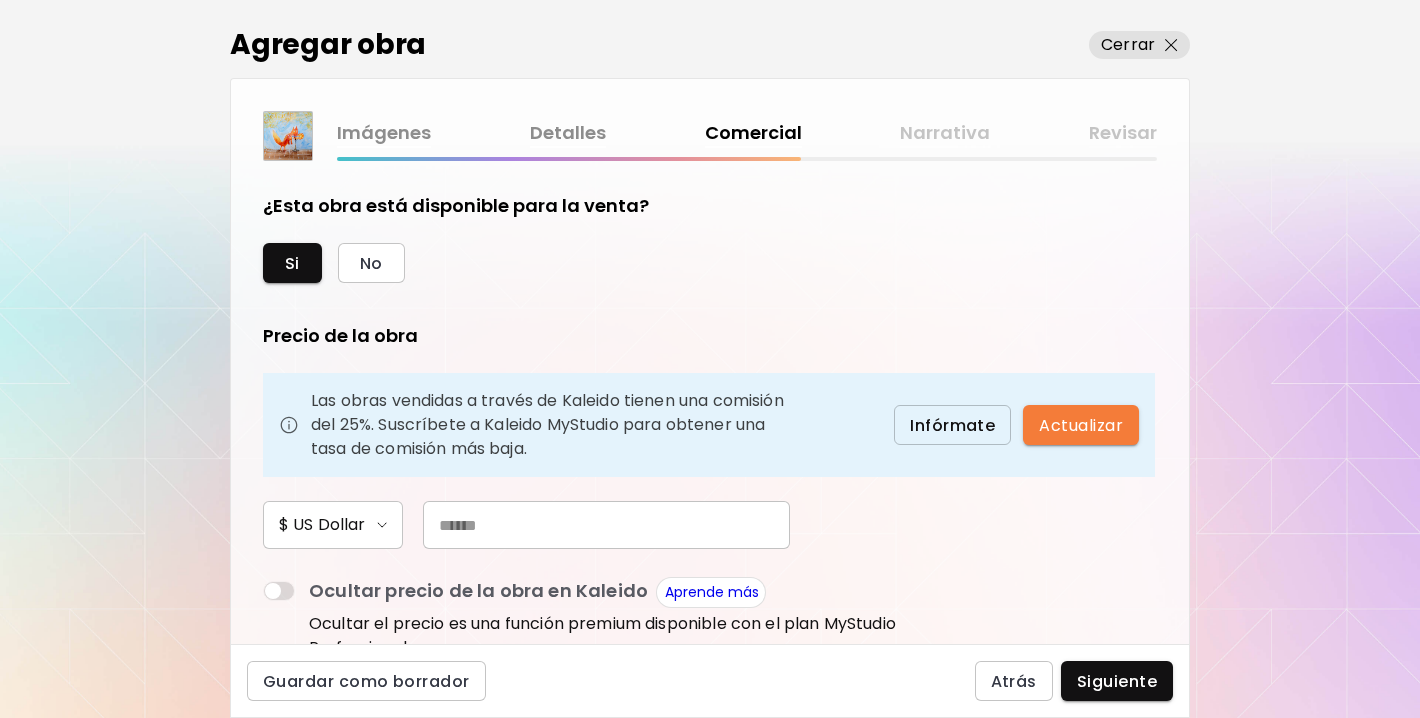 click at bounding box center (606, 525) 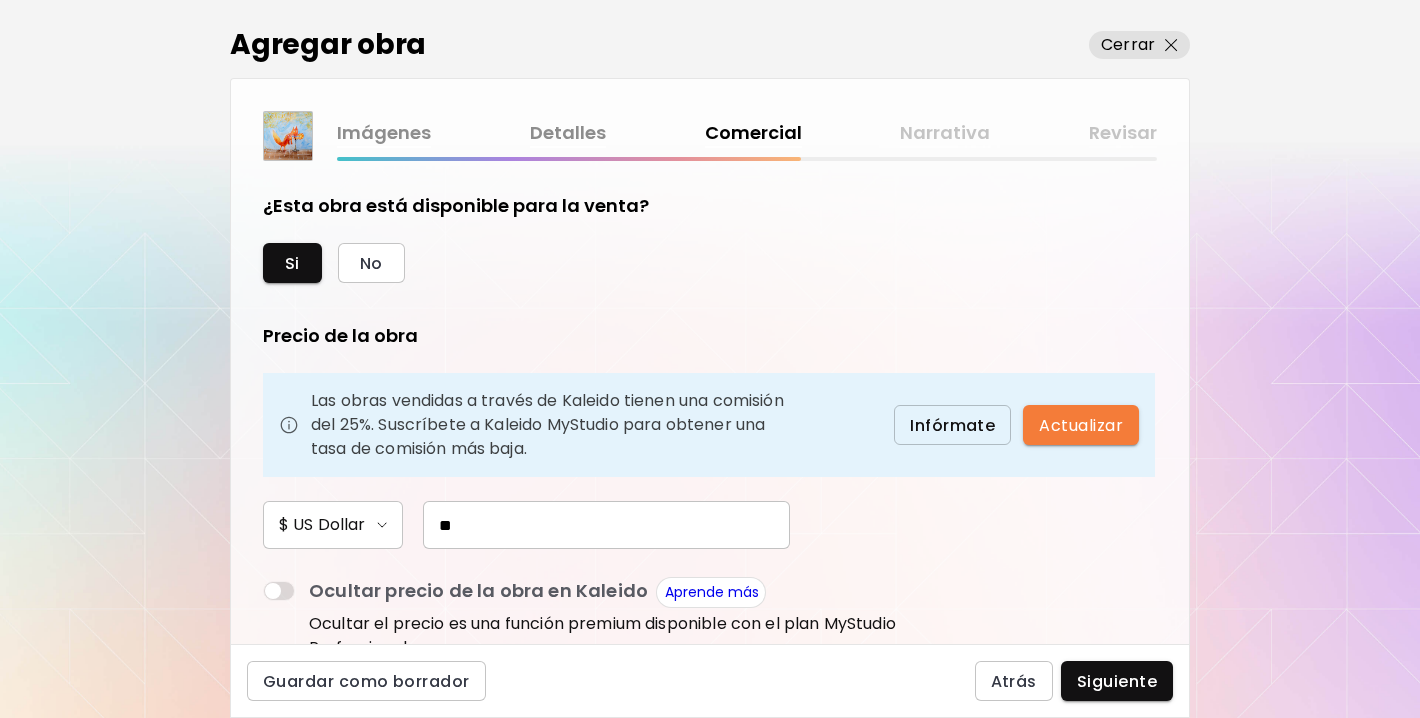 click on "¿Esta obra está disponible para la venta? Si No Precio de la obra Las obras vendidas a través de Kaleido tienen una comisión del 25%. Suscríbete a Kaleido MyStudio para obtener una tasa de comisión más baja. Infórmate Actualizar $ US Dollar ** Ocultar precio de la obra en Kaleido Aprende más Ocultar el precio es una función premium disponible con el plan MyStudio Professional. ¿ Aprendiendo a disfrutar  está representado por una galería? Si No ¿Esta obra es parte de una serie? Si No Siguiente paso" at bounding box center [710, 402] 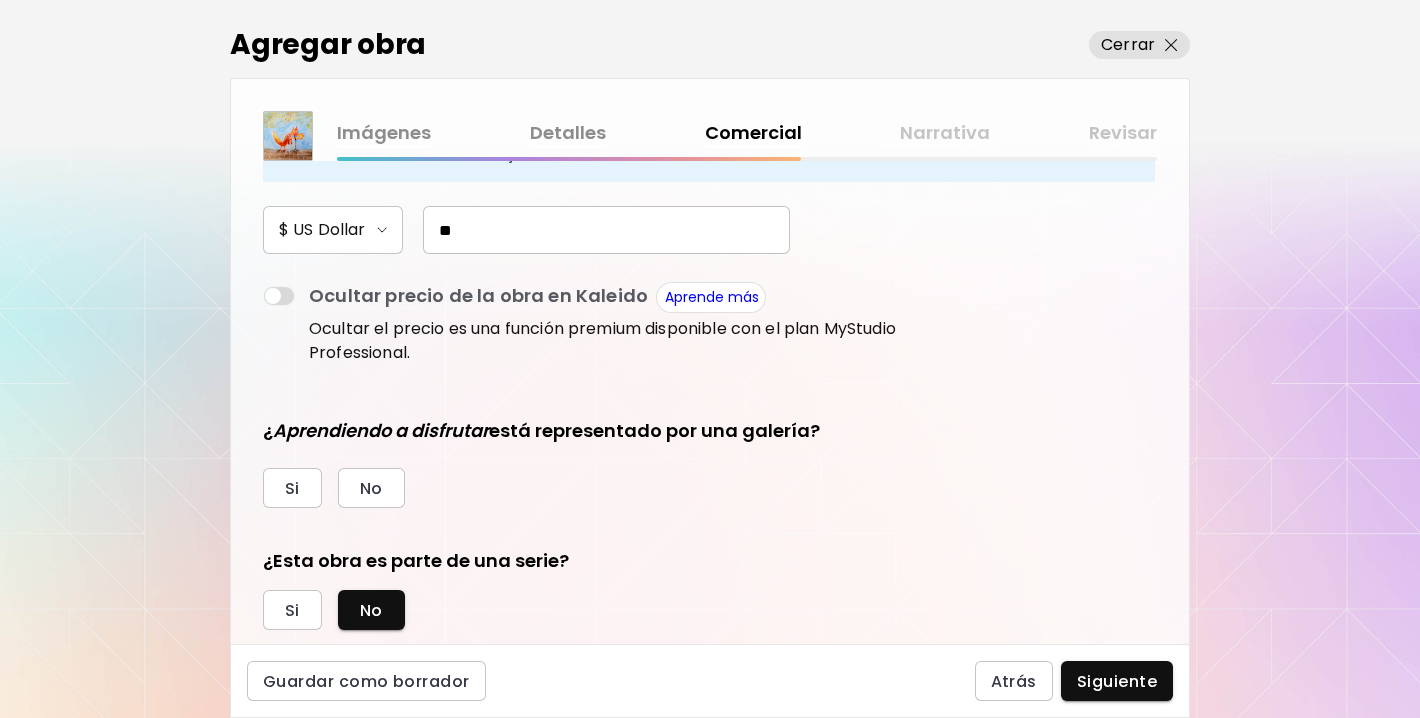 scroll, scrollTop: 305, scrollLeft: 0, axis: vertical 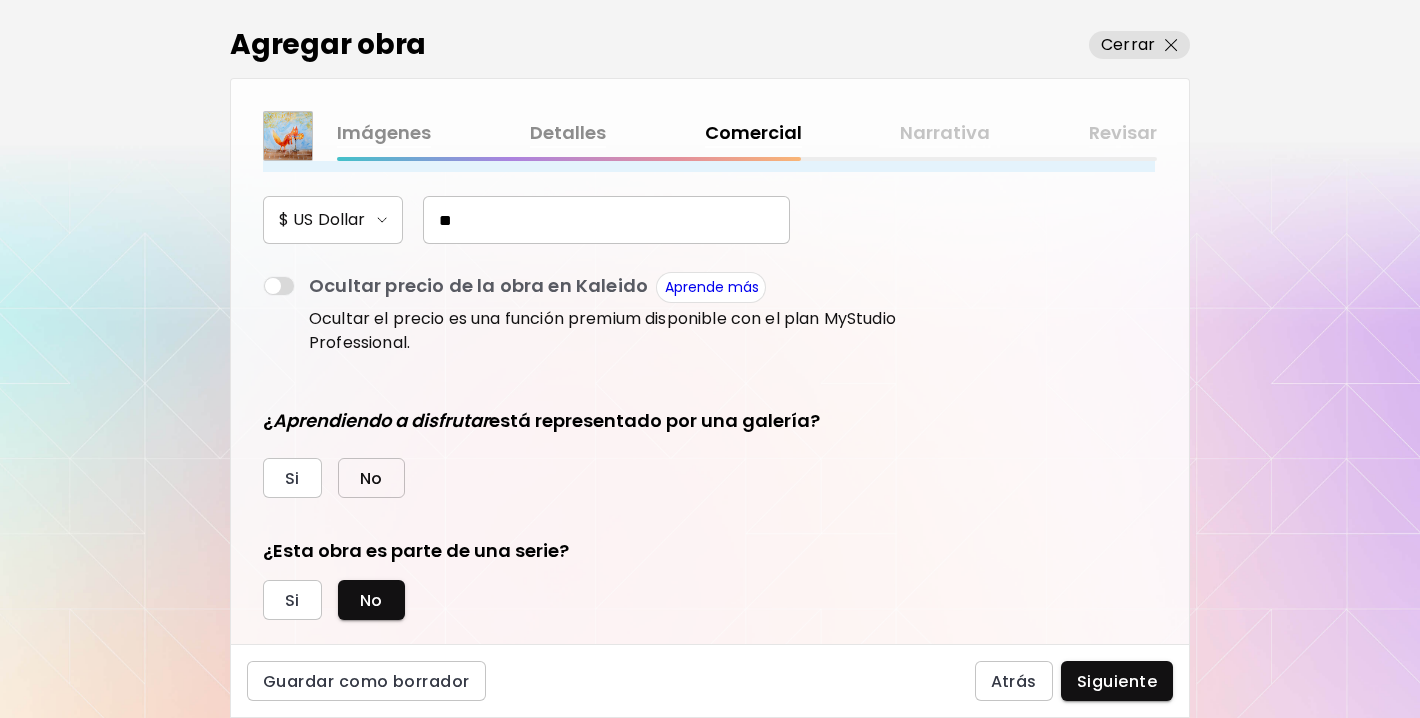 click on "No" at bounding box center (371, 478) 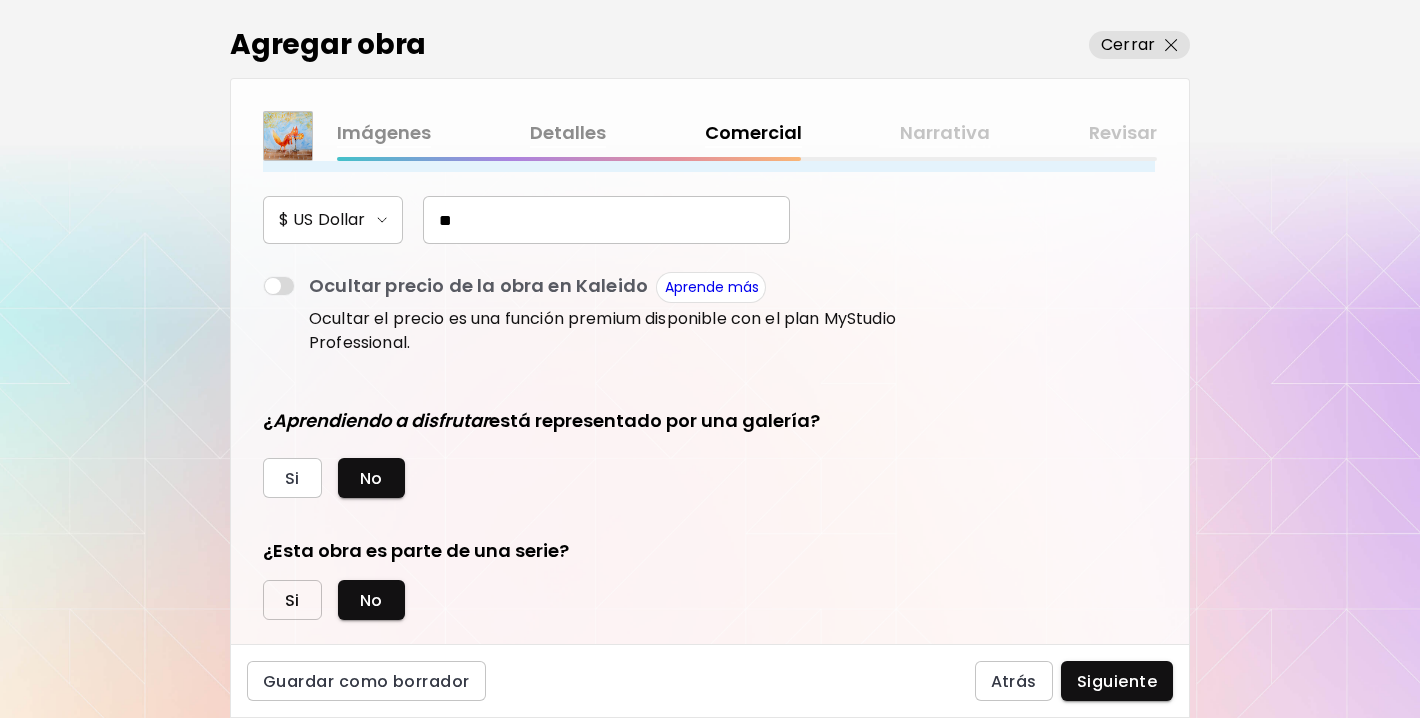 click on "Si" at bounding box center [292, 600] 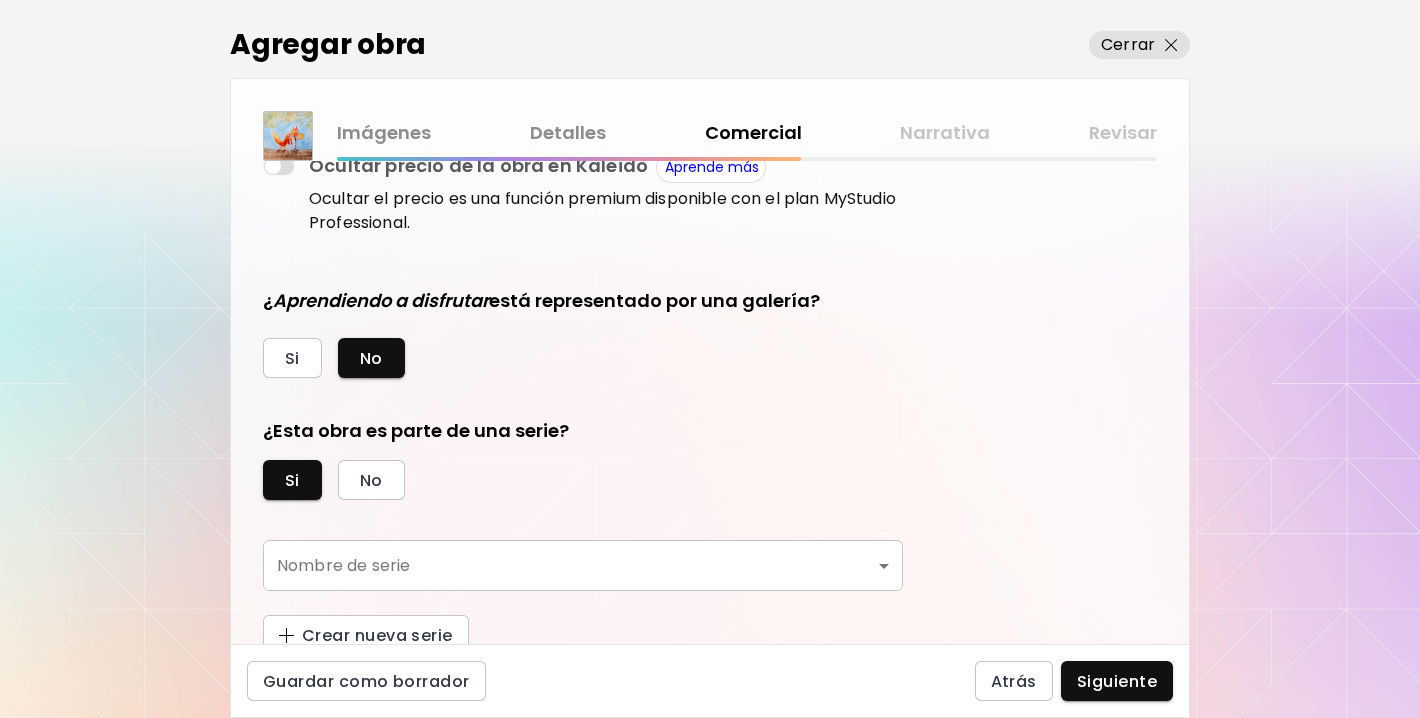 scroll, scrollTop: 436, scrollLeft: 0, axis: vertical 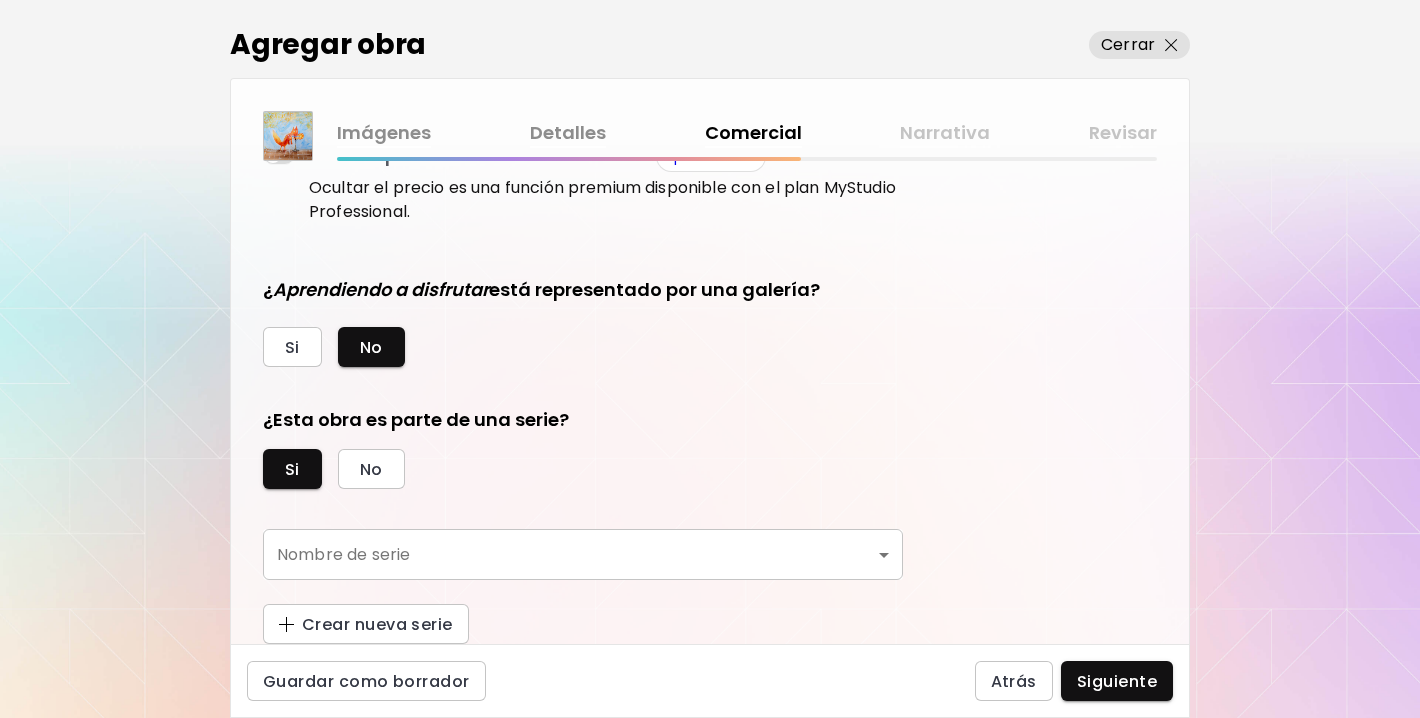 click on "kaleido.art/[USERNAME] Agregar obra Administrar obras Editar perfil My BioLink Comunidad Metas MyStudio Actualizar My Website My Showrooms My Documents My Subscribers My Provenance My Augmentations My Analytics Ajustes Ayuda 0 1 Agregar obra Cerrar Imágenes Detalles Comercial Narrativa Revisar ¿Esta obra está disponible para la venta? Si No Precio de la obra Las obras vendidas a través de Kaleido tienen una comisión del 25%. Suscríbete a Kaleido MyStudio para obtener una tasa de comisión más baja. Infórmate Actualizar $ US Dollar ** Ocultar precio de la obra en Kaleido Aprende más Ocultar el precio es una función premium disponible con el plan MyStudio Professional. ¿ Aprendiendo a disfrutar  está representado por una galería? Si No ¿Esta obra es parte de una serie? Si No Nombre de serie ​ Nombre de serie Crear nueva serie Guardar como borrador Atrás Siguiente Búsqueda de artista Nombre o usuario Nombre o usuario País del artista País del artista Disciplinas Todos Pintura Contemporánea" at bounding box center (710, 359) 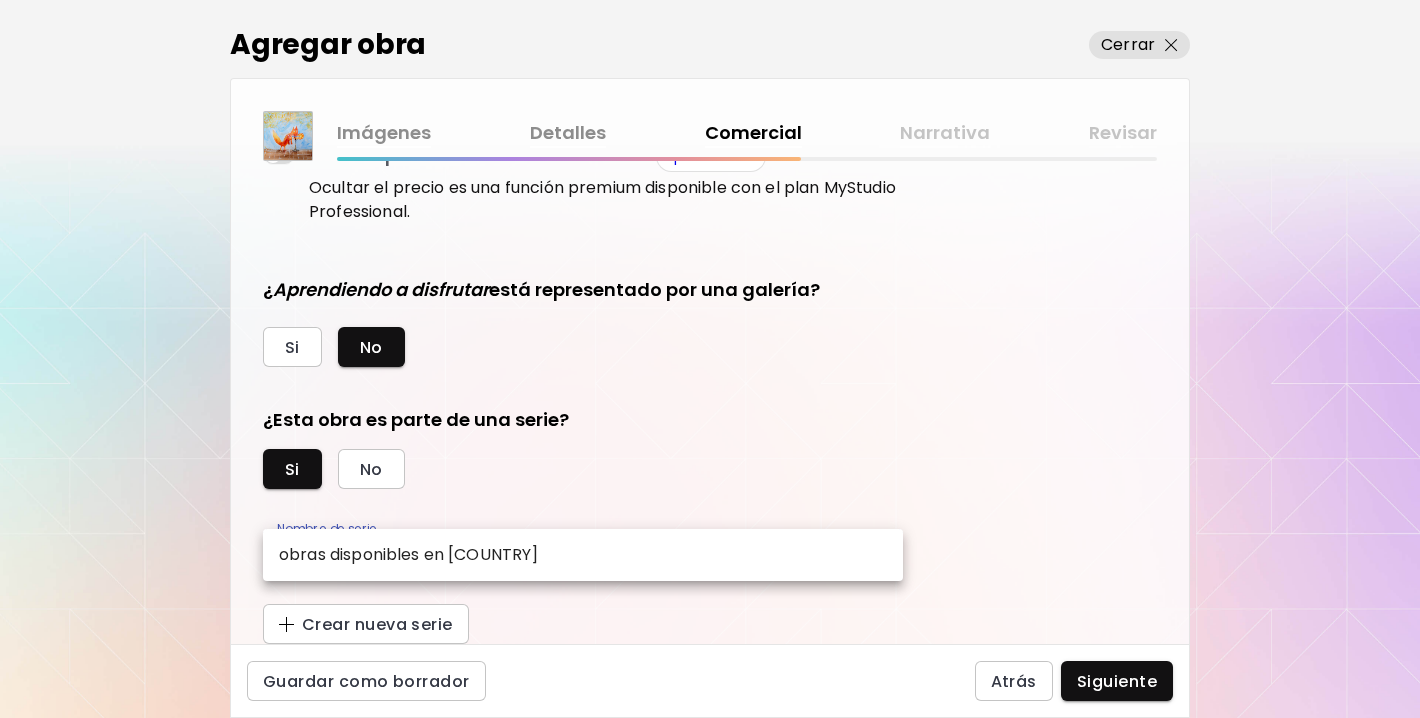 click on "obras disponibles en [COUNTRY]" at bounding box center (409, 555) 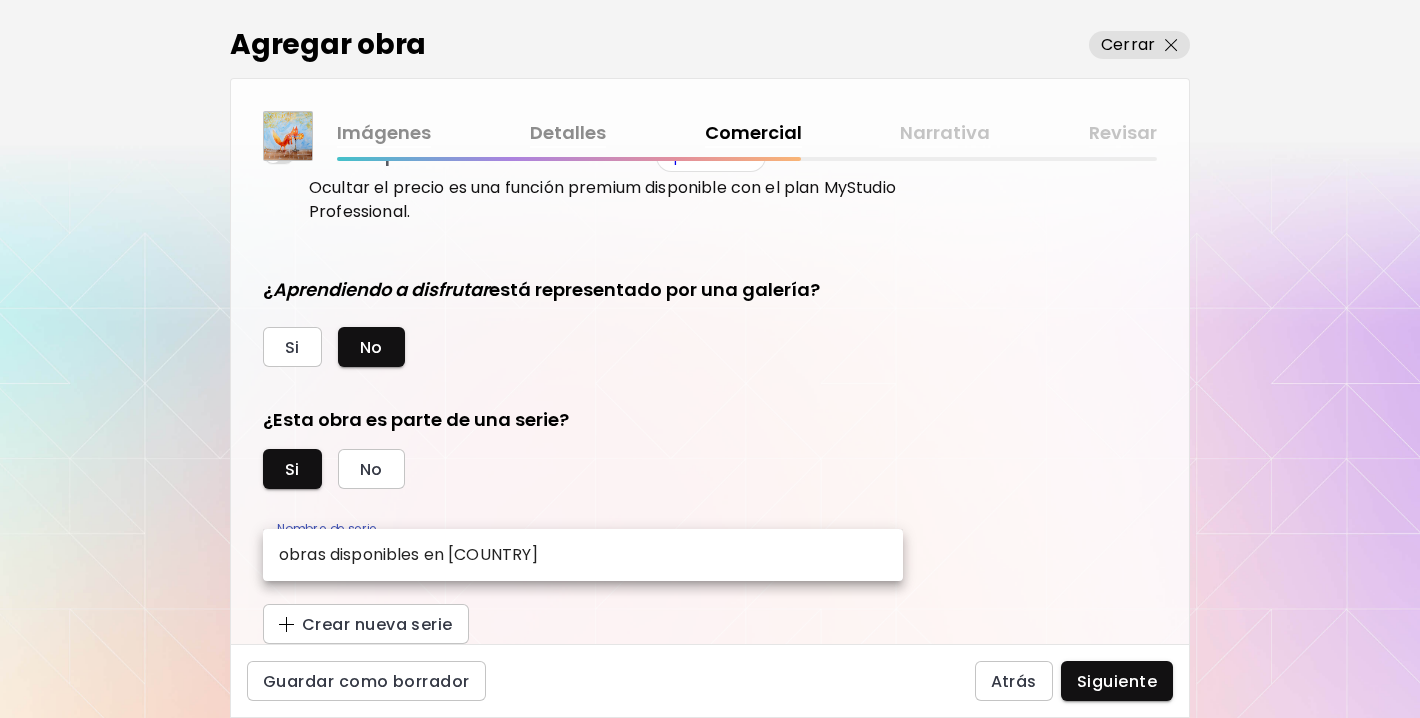 type on "**********" 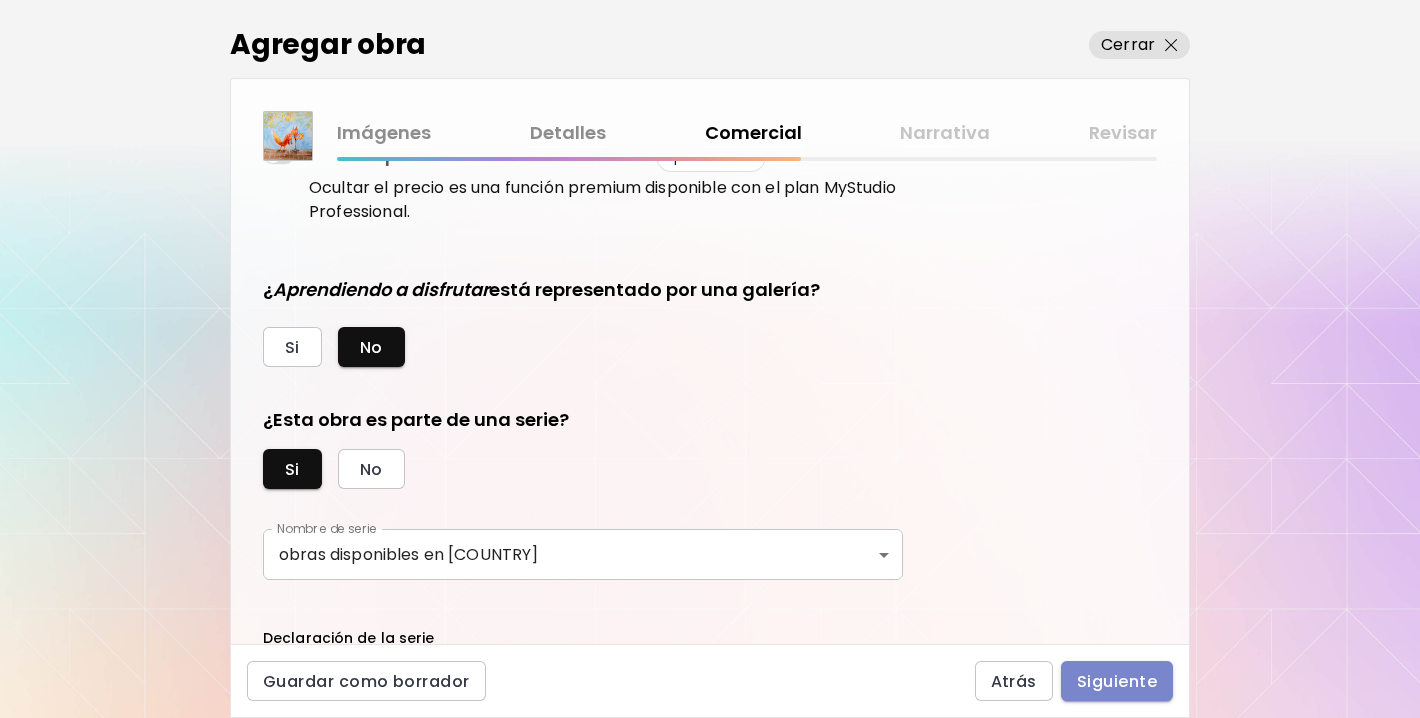 click on "Siguiente" at bounding box center (1117, 681) 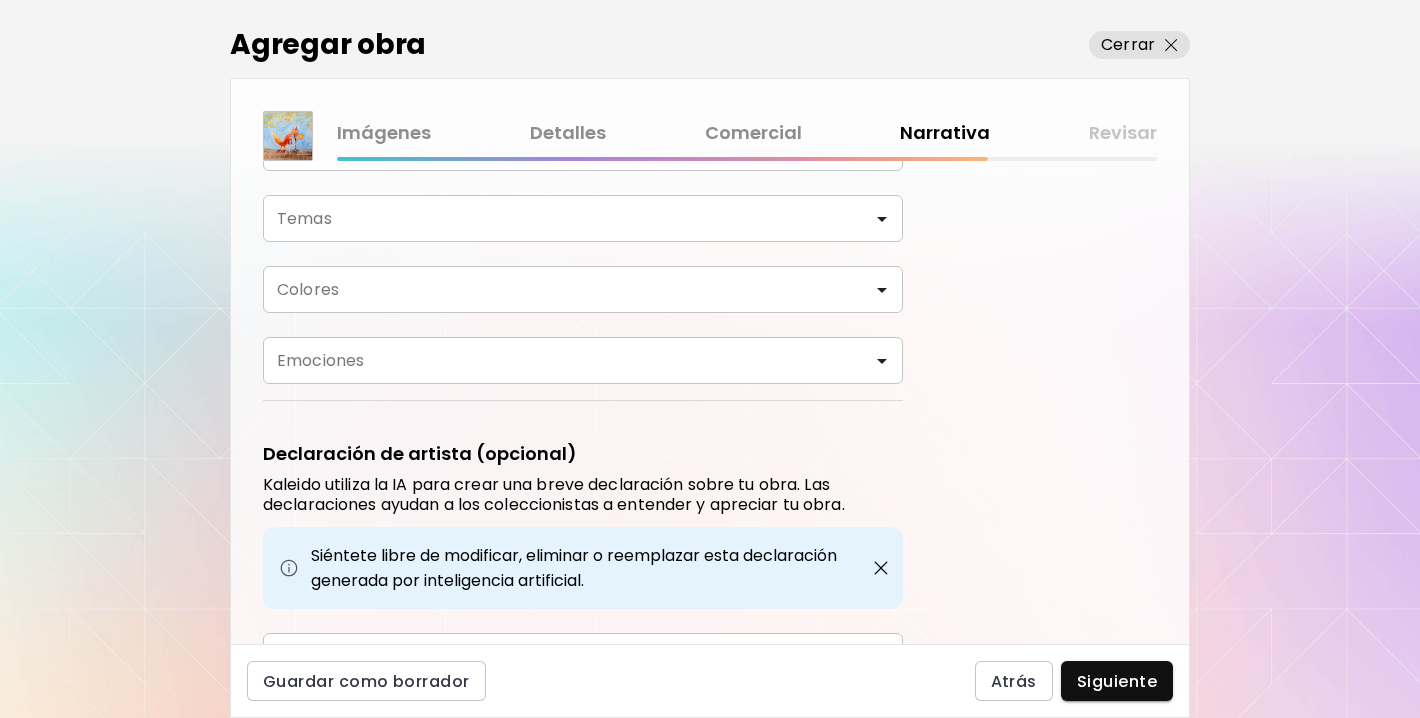 scroll, scrollTop: 131, scrollLeft: 0, axis: vertical 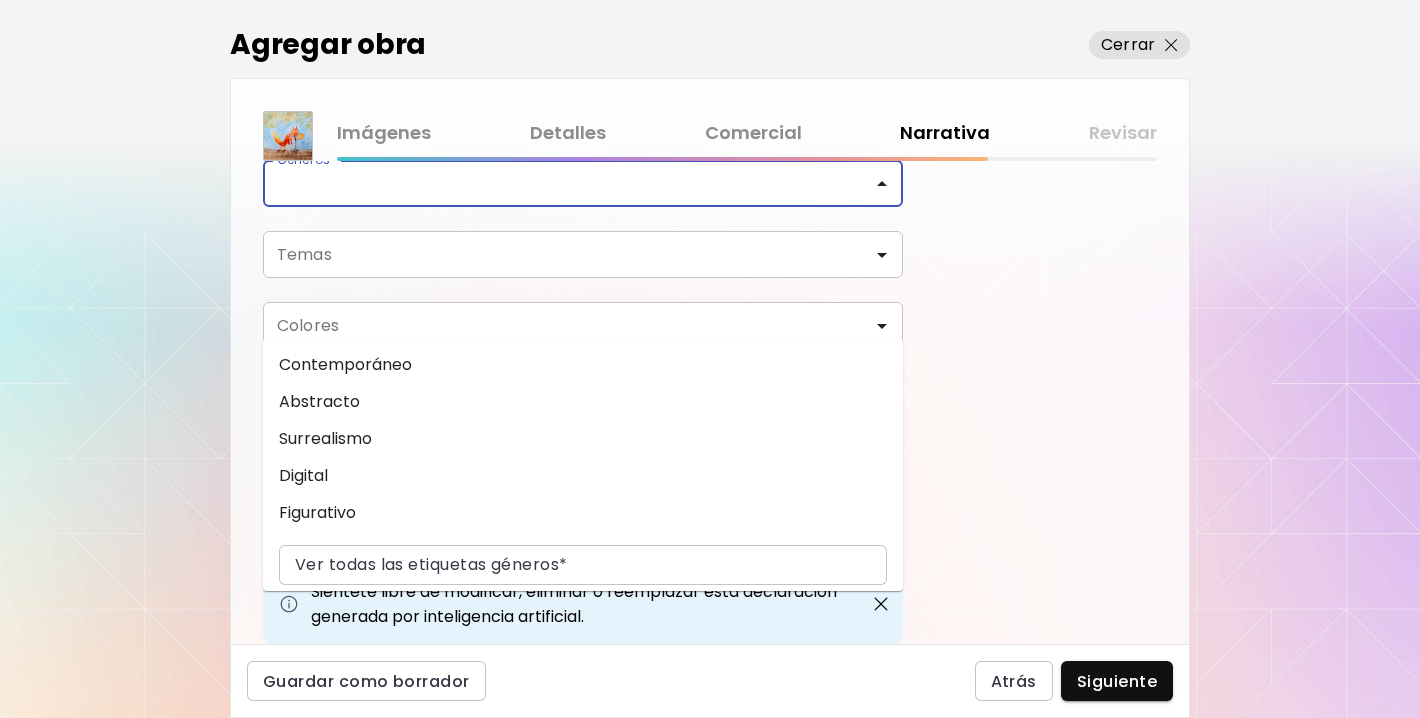 click on "Géneros*" at bounding box center [583, 183] 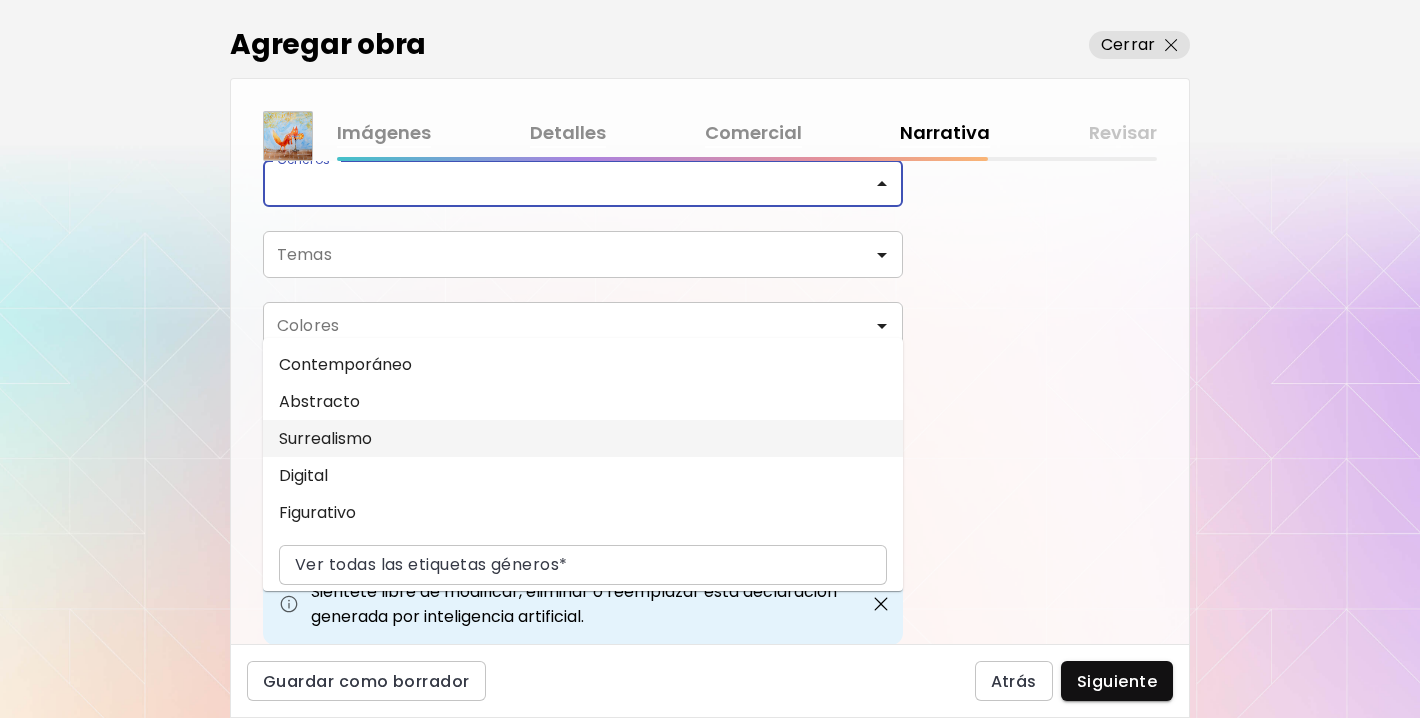 click on "Surrealismo" at bounding box center [583, 438] 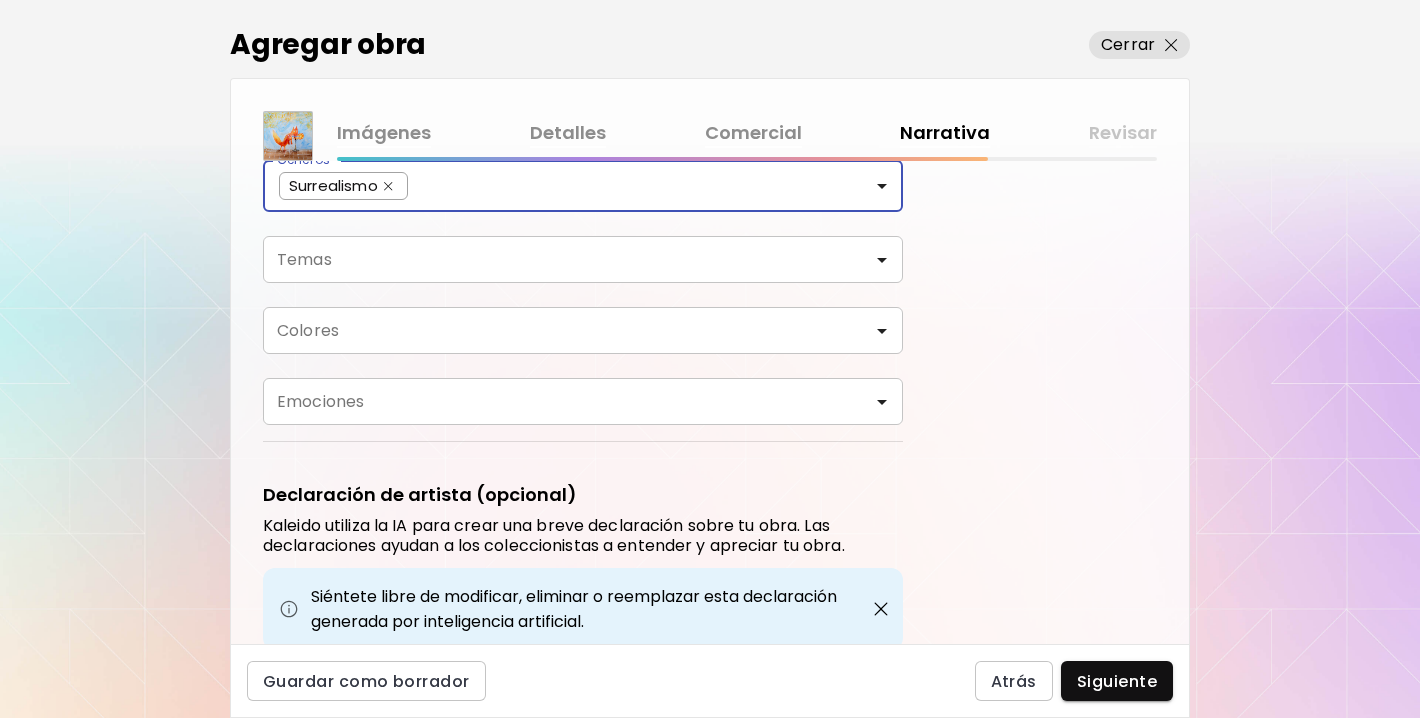 click 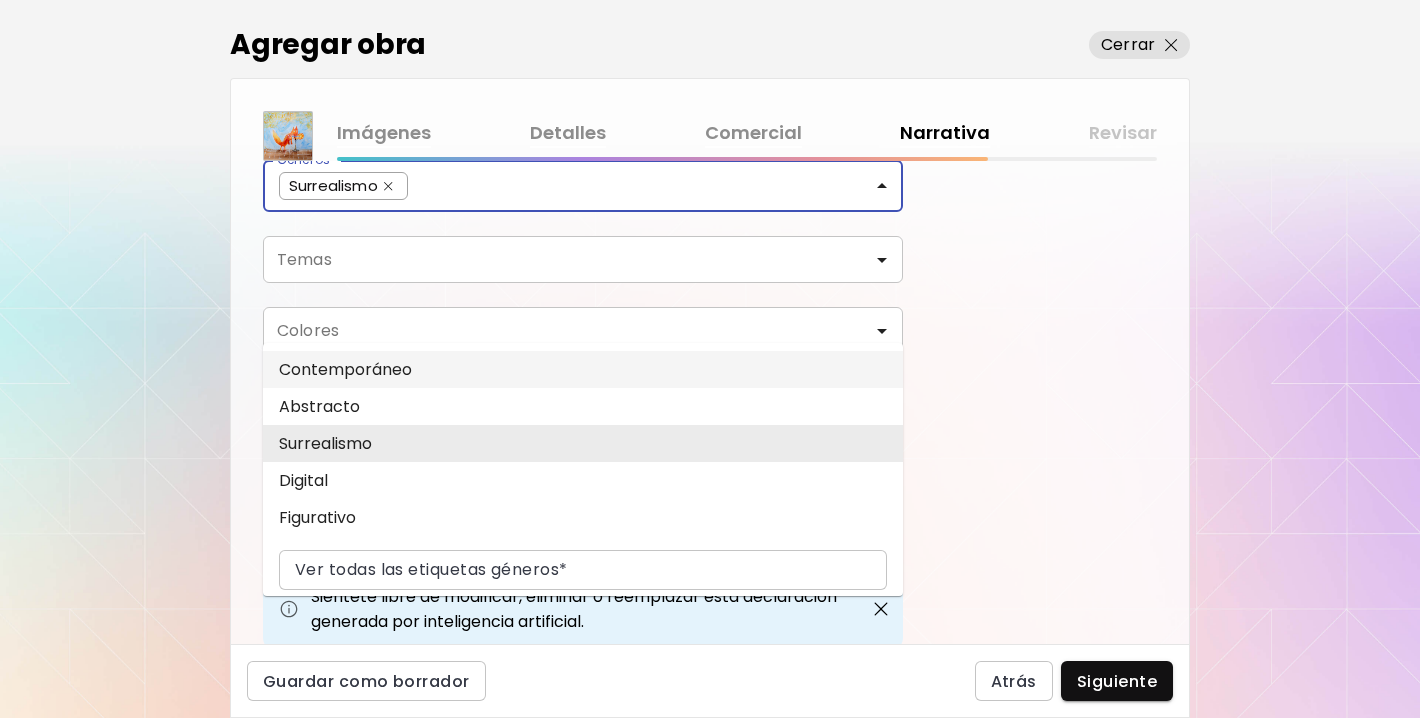 click on "Contemporáneo" at bounding box center (583, 369) 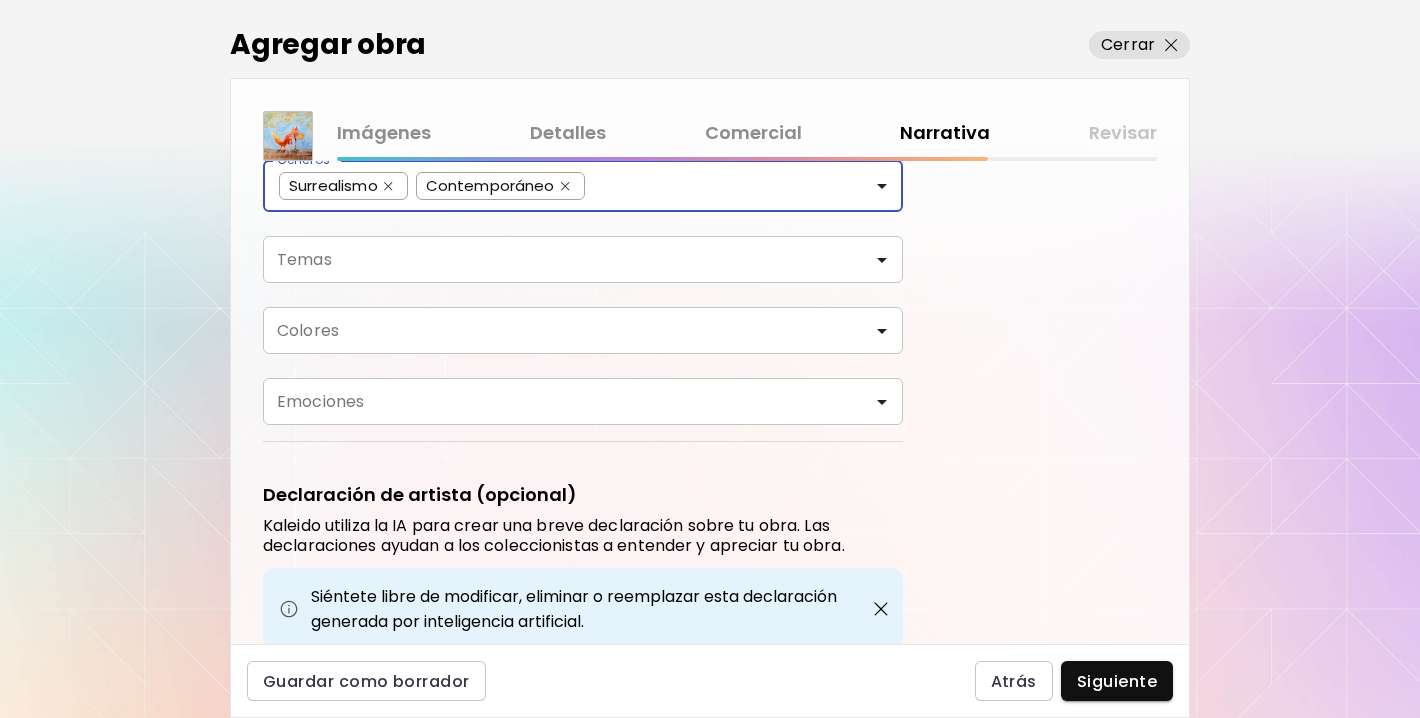 click 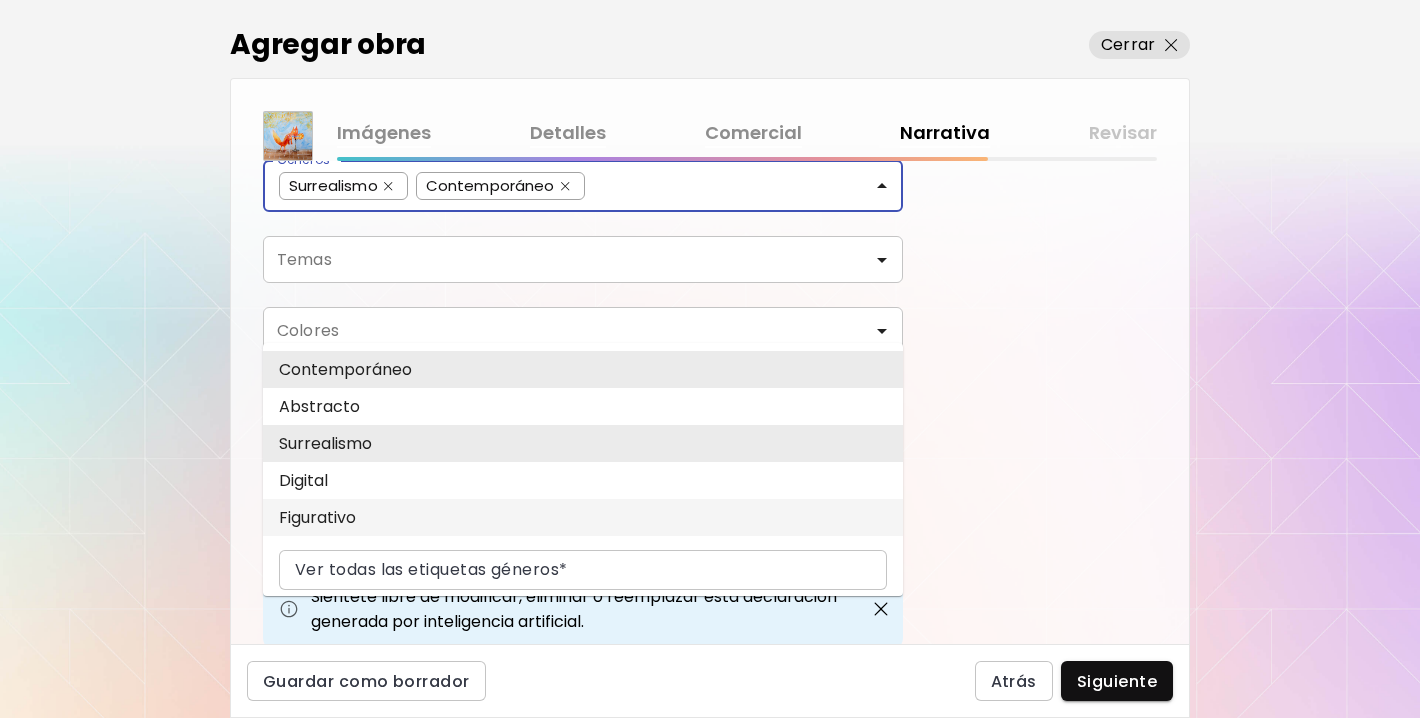 click on "Figurativo" at bounding box center [583, 517] 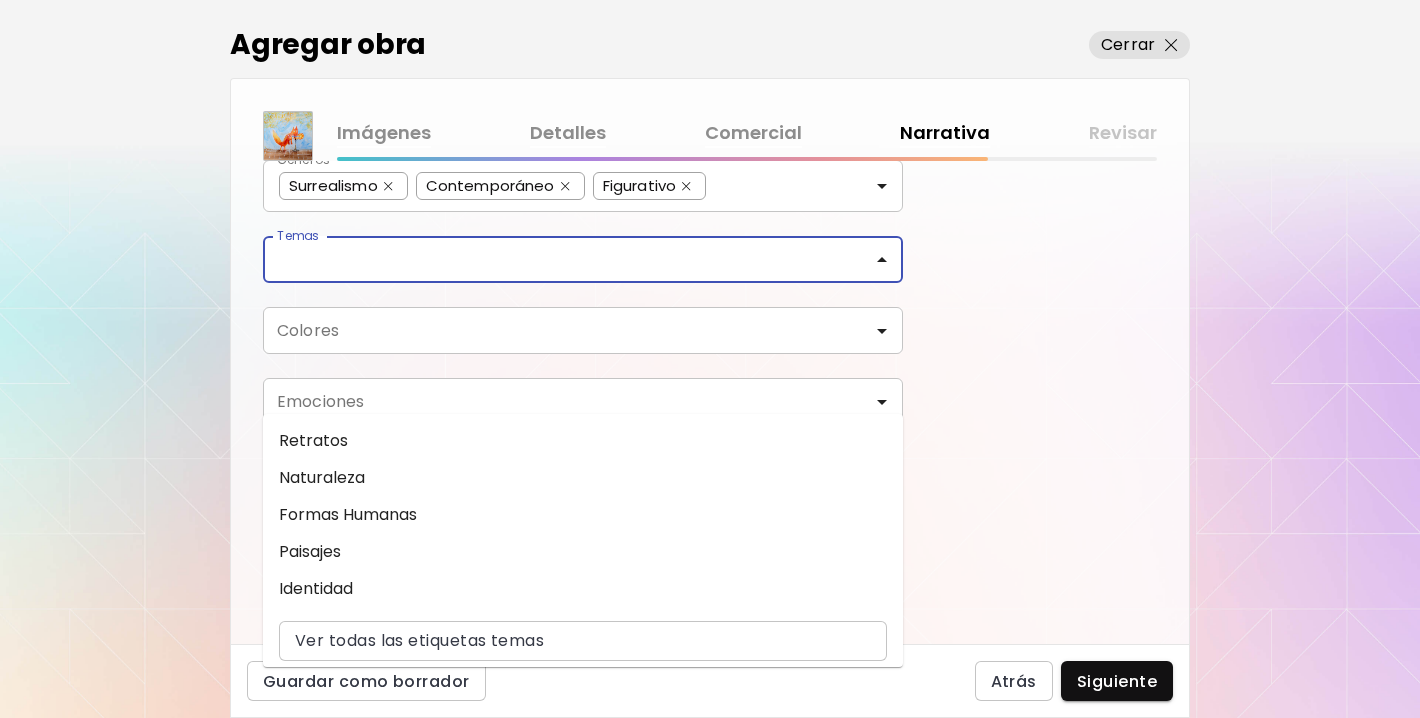 click on "Temas" at bounding box center (583, 259) 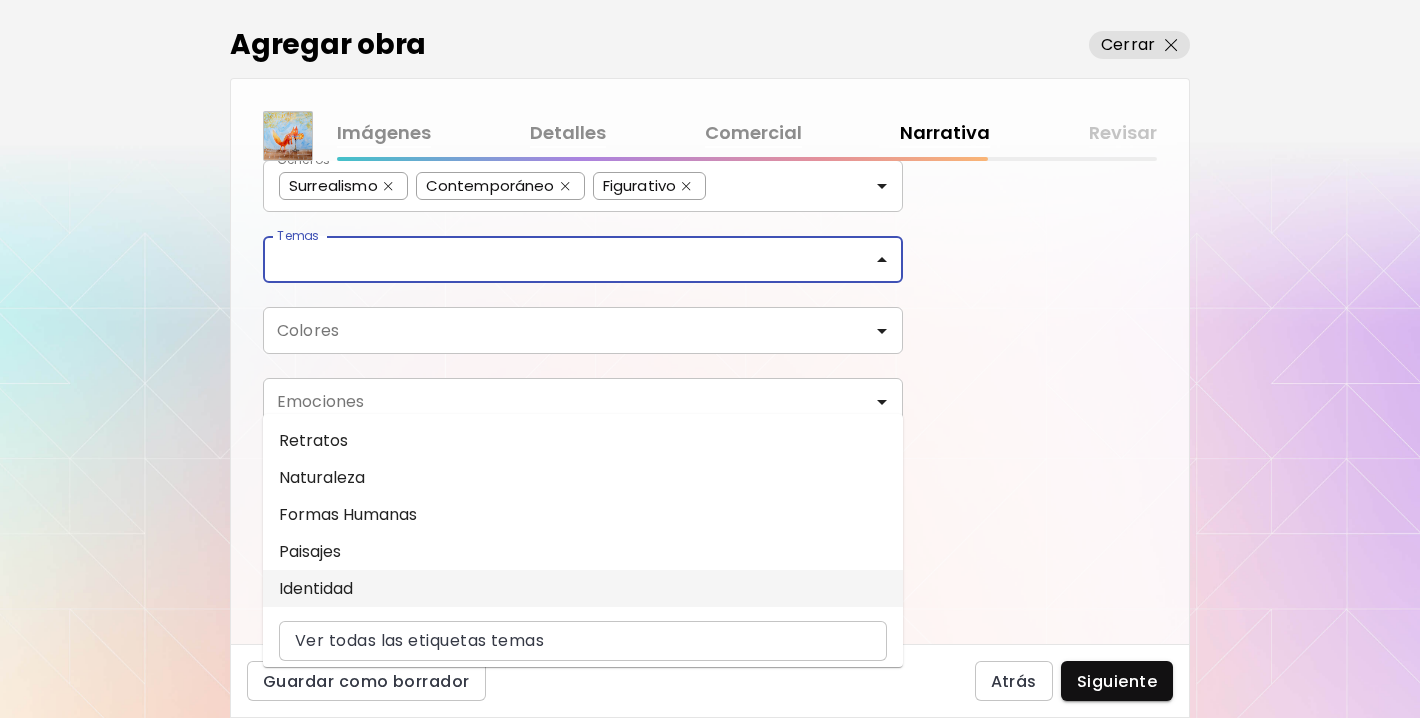 click on "Identidad" at bounding box center [583, 588] 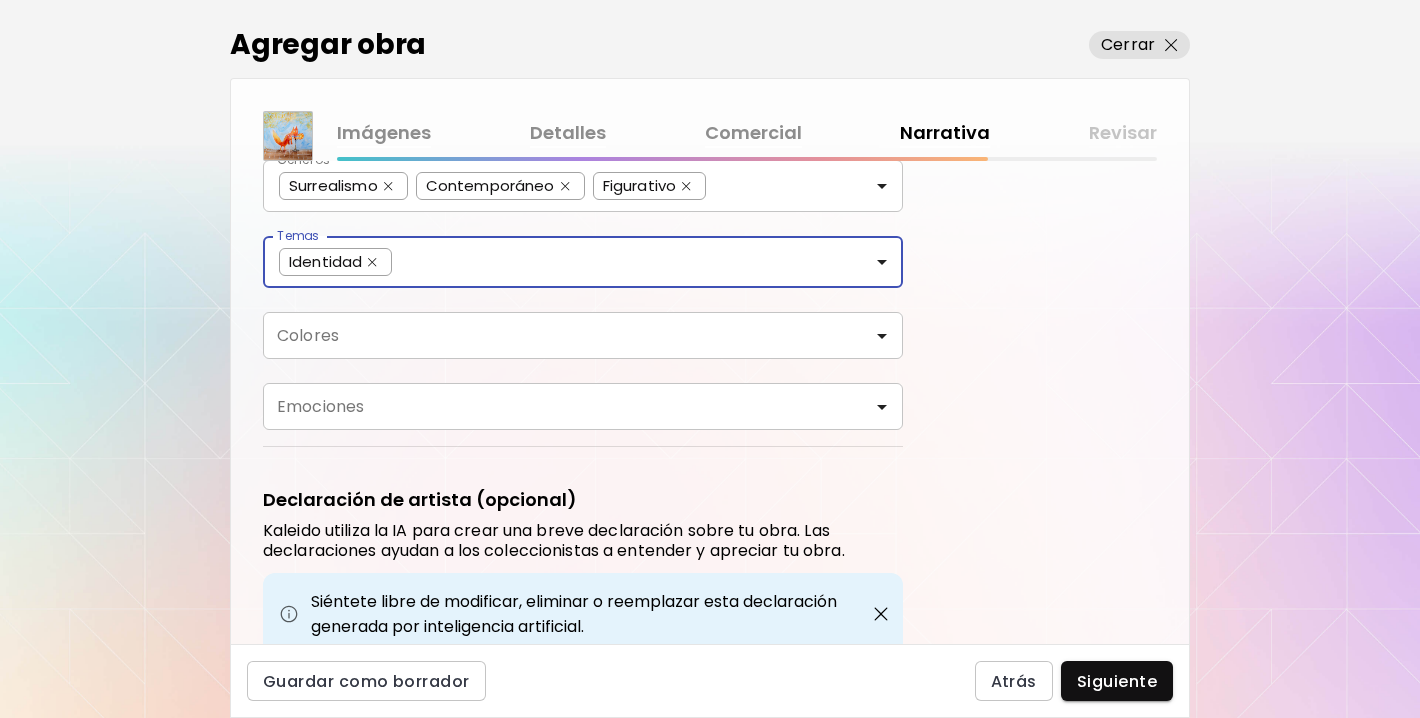 click on "Colores" at bounding box center [583, 335] 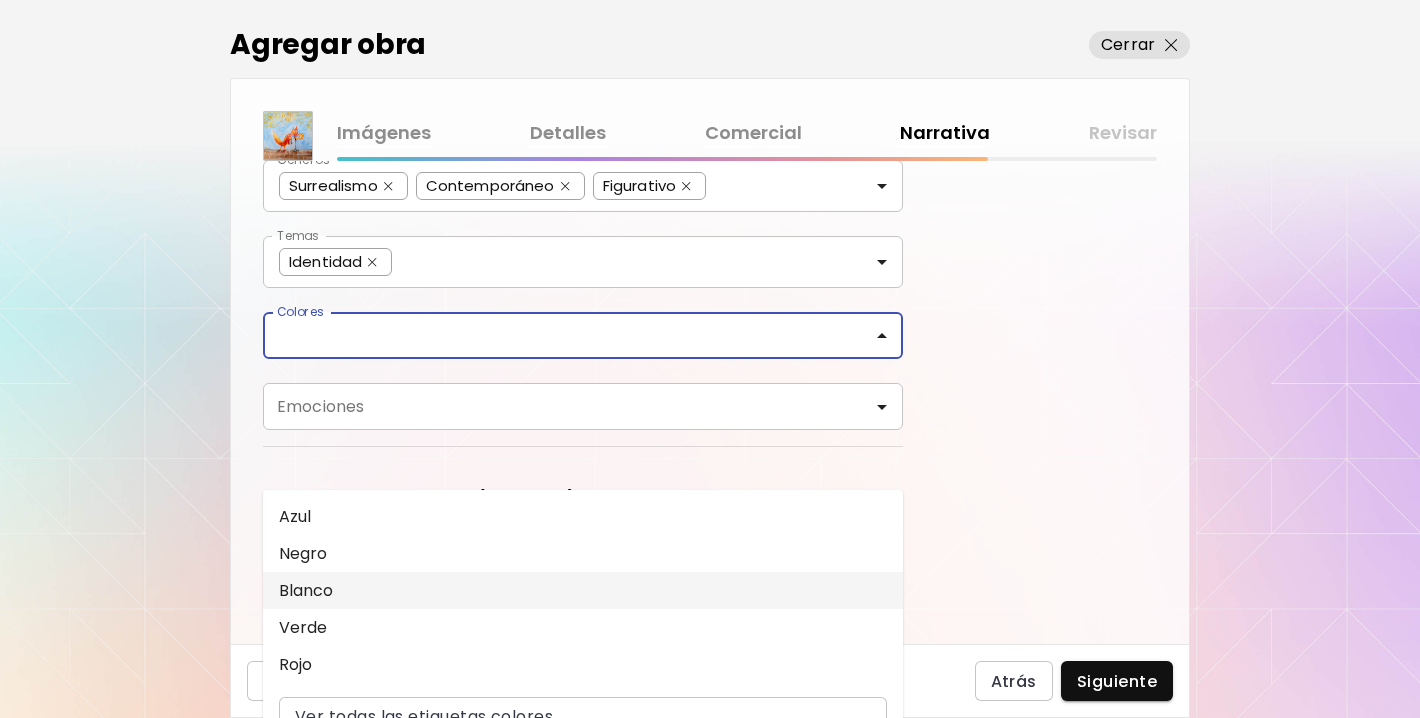 scroll, scrollTop: 40, scrollLeft: 0, axis: vertical 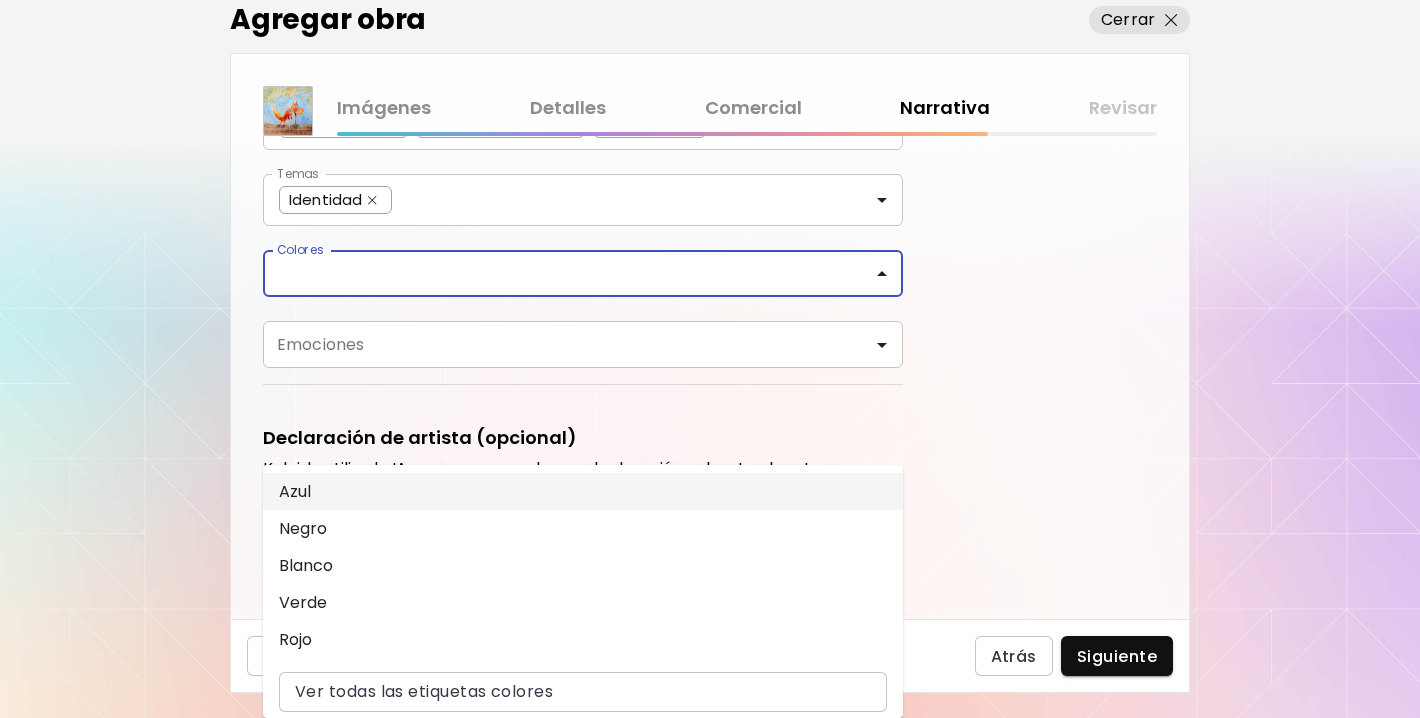 click on "Etiquetas de la Obra Seleccione etiquetas que describan la obra en términos de género, tema, color y emoción. Esto ayudará a los coleccionistas a descubrir su obra en Kaleido. Géneros* Surrealismo Contemporáneo Figurativo Géneros* Temas Identidad Temas Colores Colores Azul Negro Blanco Verde Rojo Ver todas las etiquetas
colores Emociones Emociones Declaración de artista (opcional) Kaleido utiliza la IA para crear una breve declaración sobre tu obra. Las declaraciones ayudan a los coleccionistas a entender y apreciar tu obra. Siéntete libre de modificar, eliminar o reemplazar esta declaración generada por inteligencia artificial. * ​ 0 / 5,000" at bounding box center [710, 377] 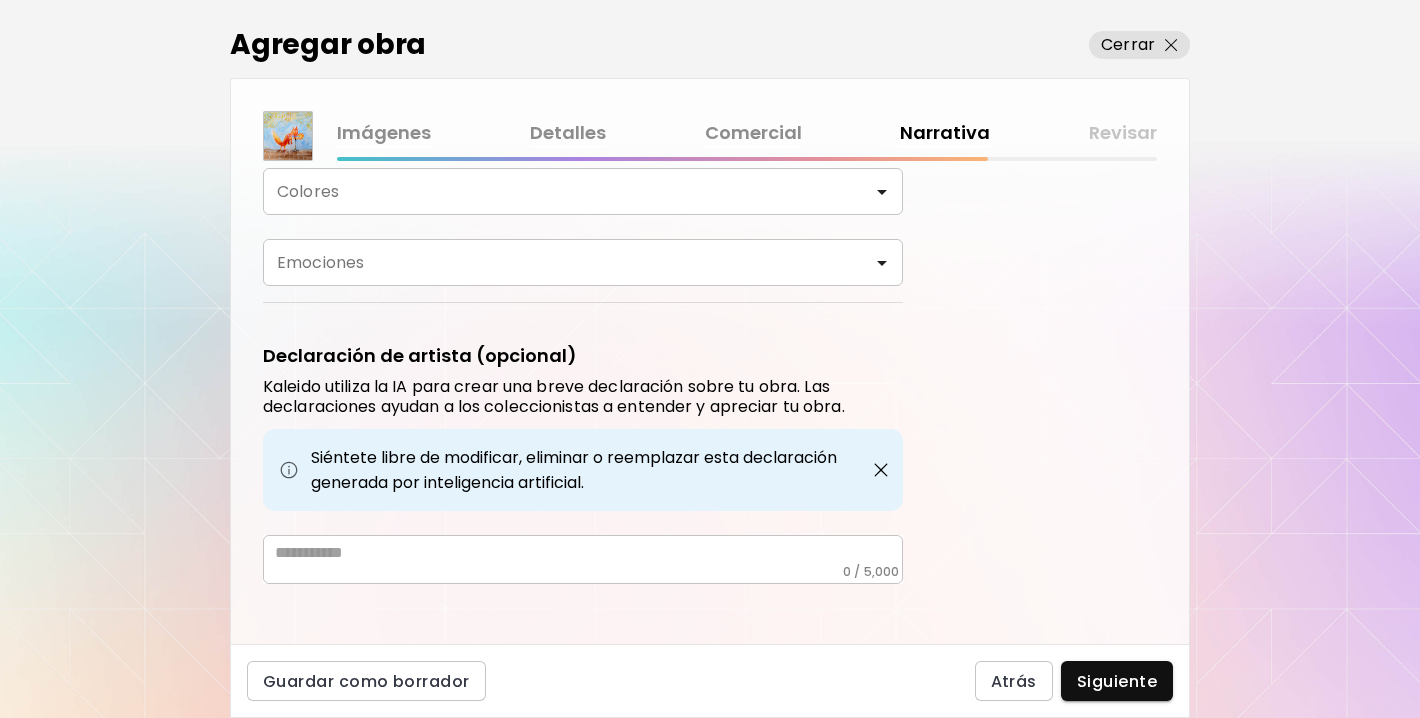 scroll, scrollTop: 274, scrollLeft: 0, axis: vertical 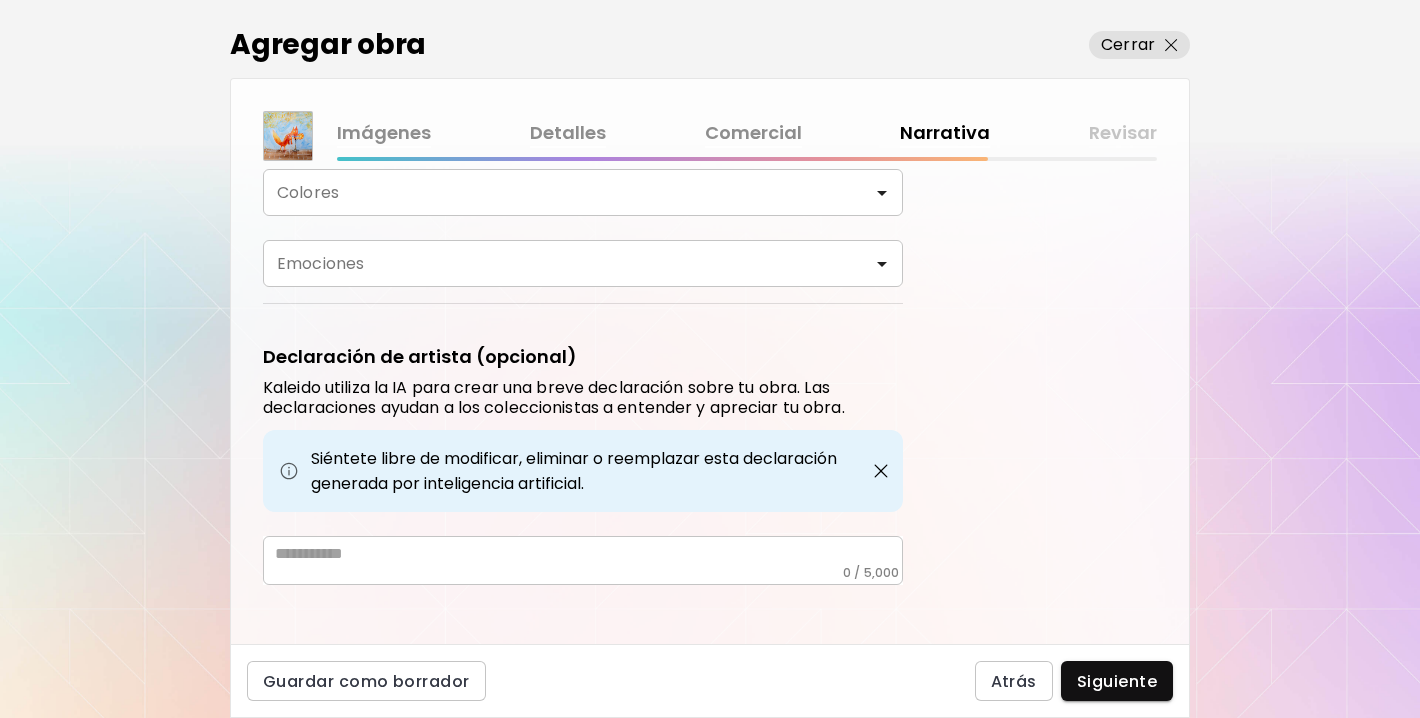 click 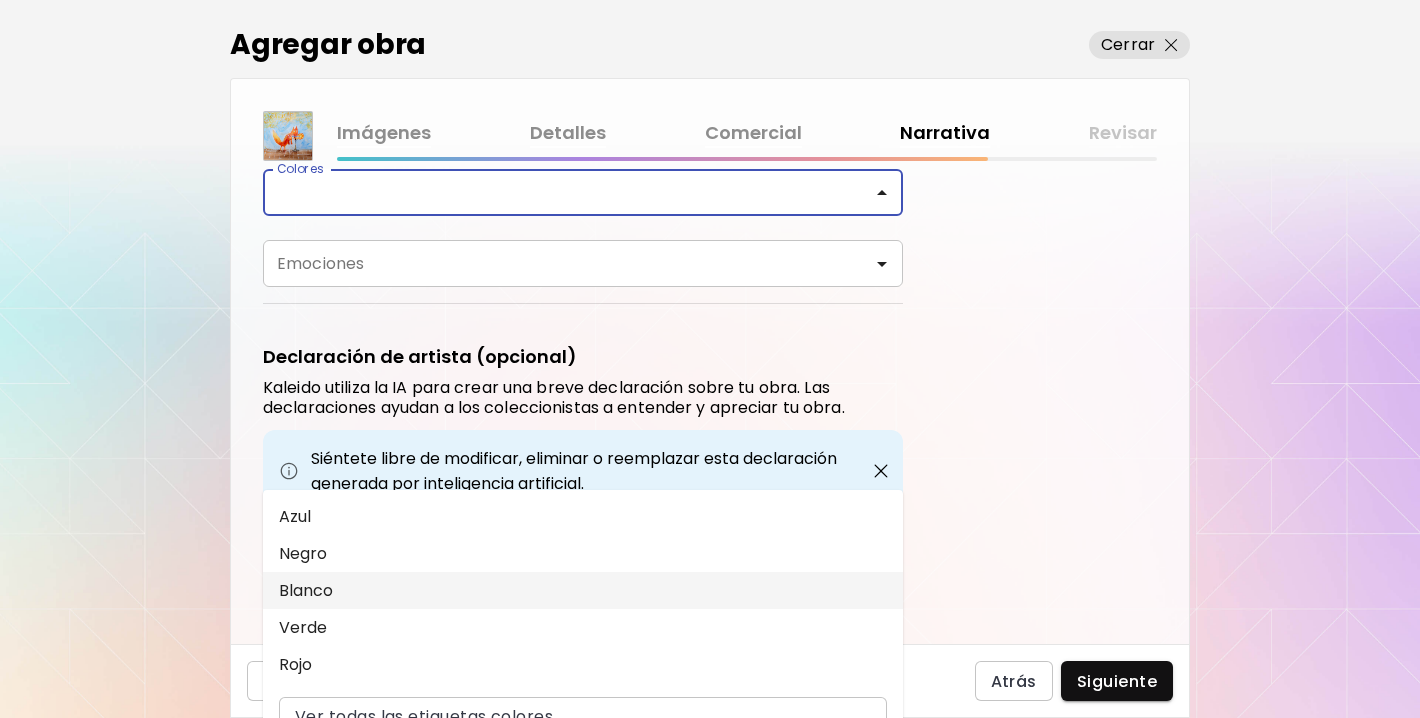 scroll, scrollTop: 40, scrollLeft: 0, axis: vertical 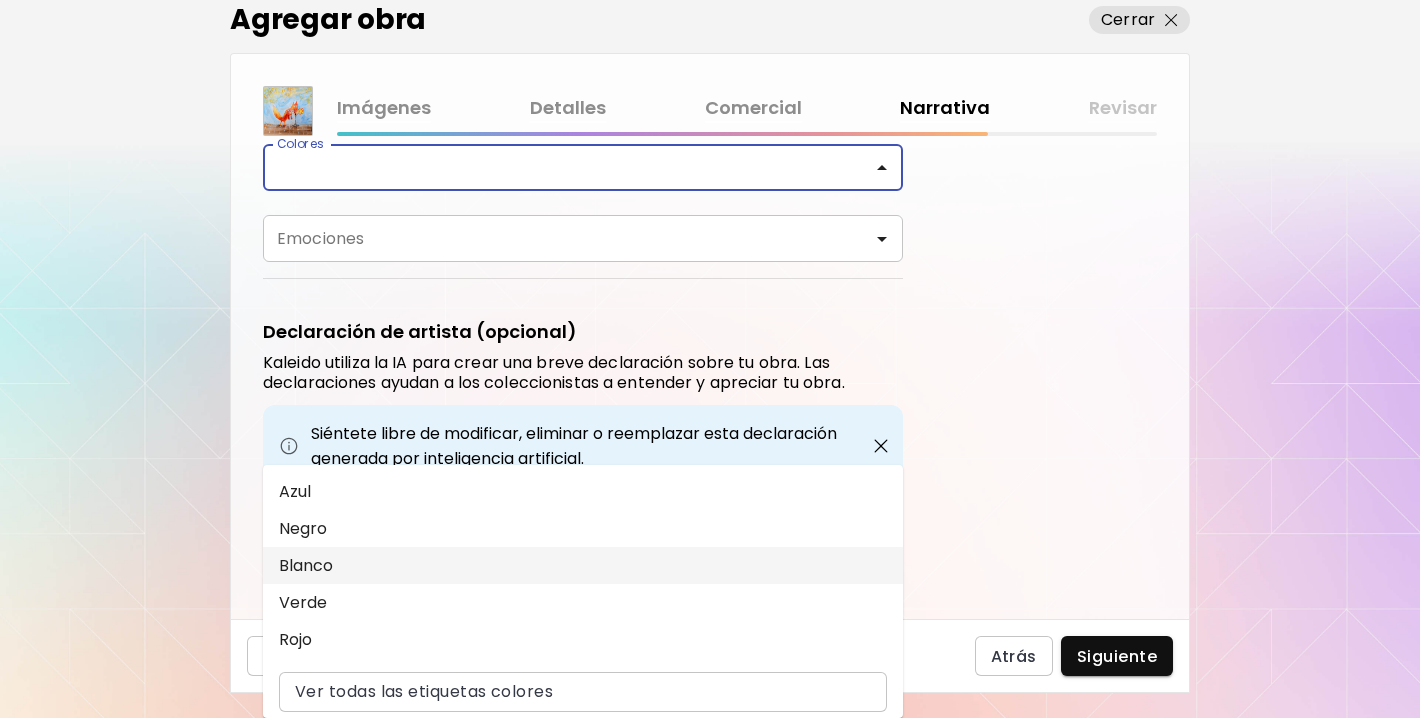 click on "Blanco" at bounding box center [583, 565] 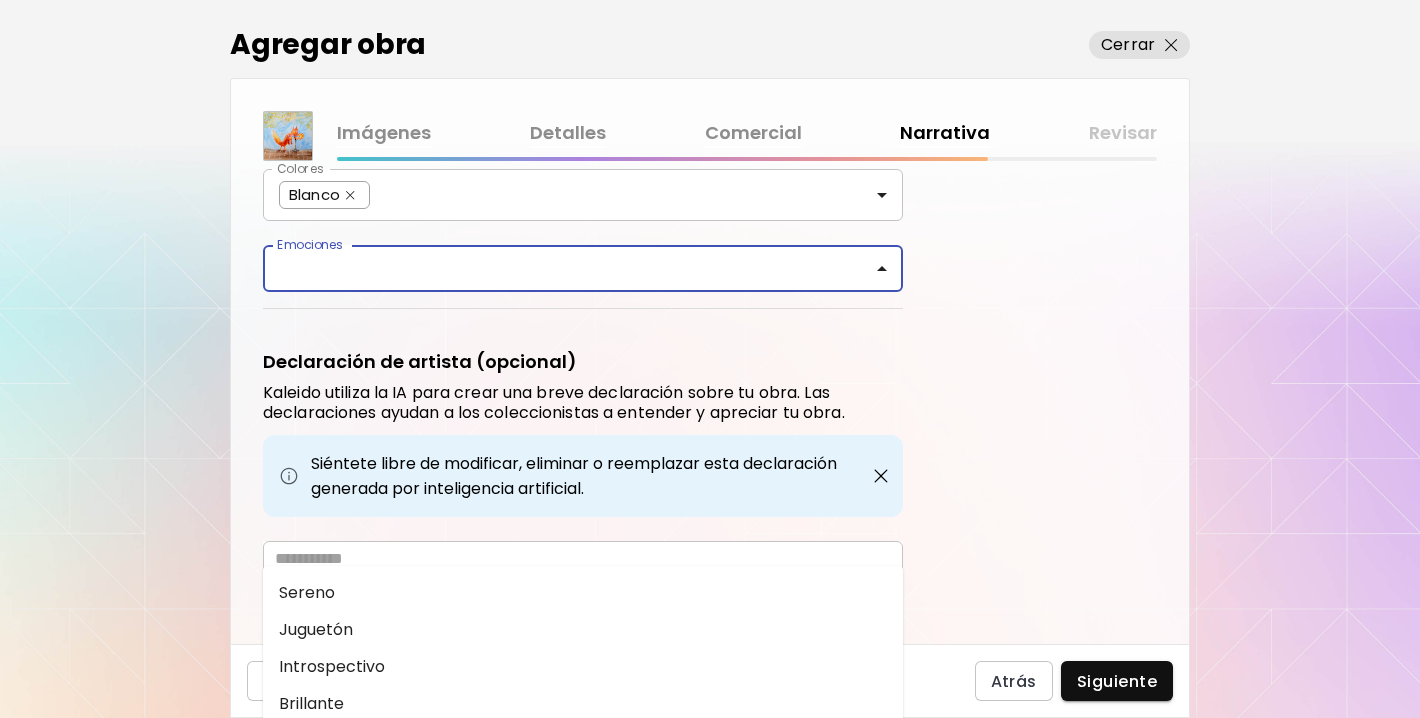 click on "Emociones" at bounding box center (583, 268) 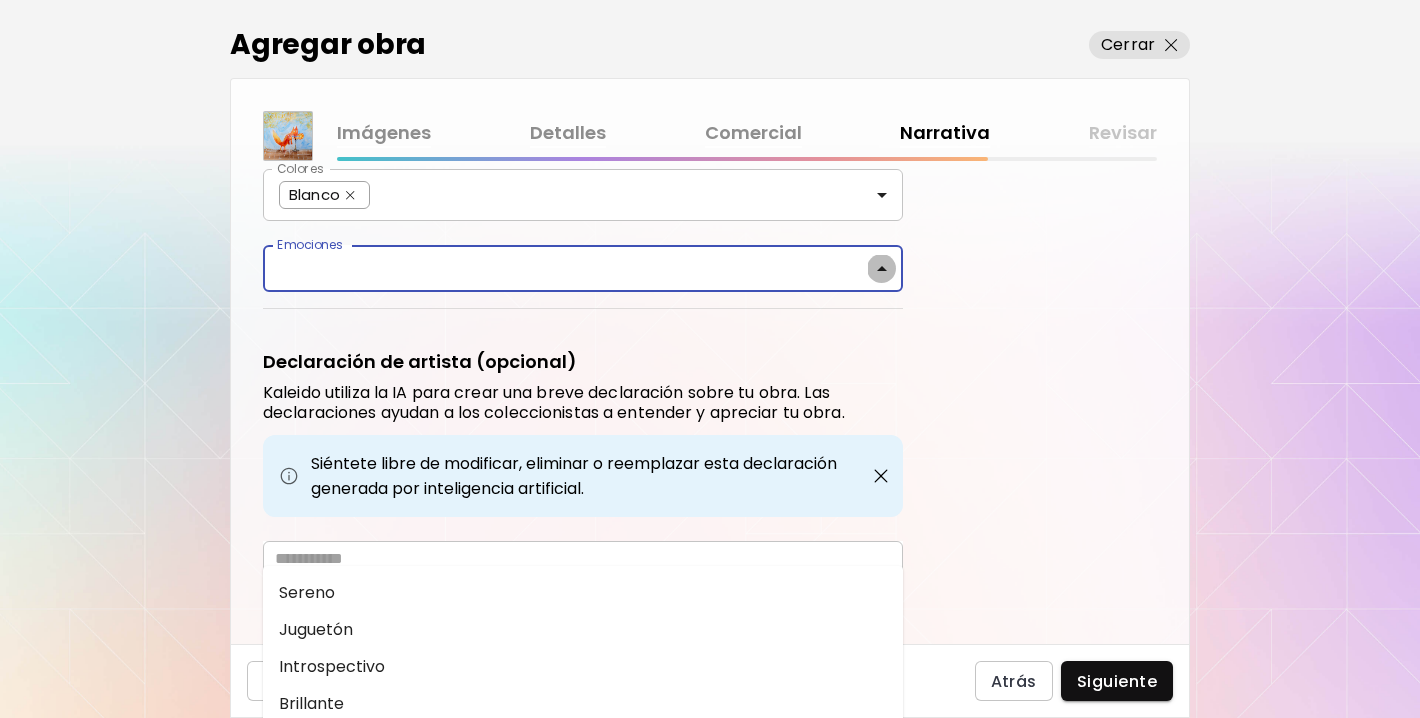 click 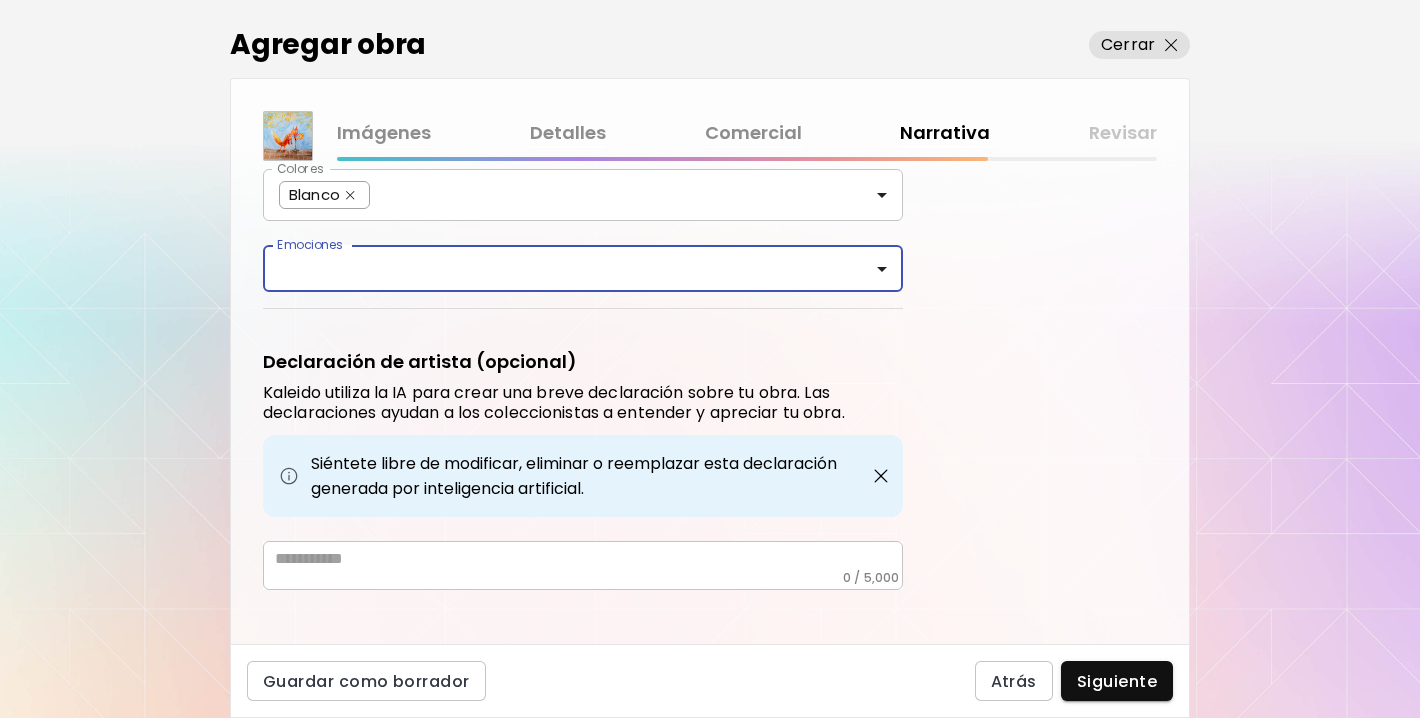click on "Emociones" at bounding box center [583, 268] 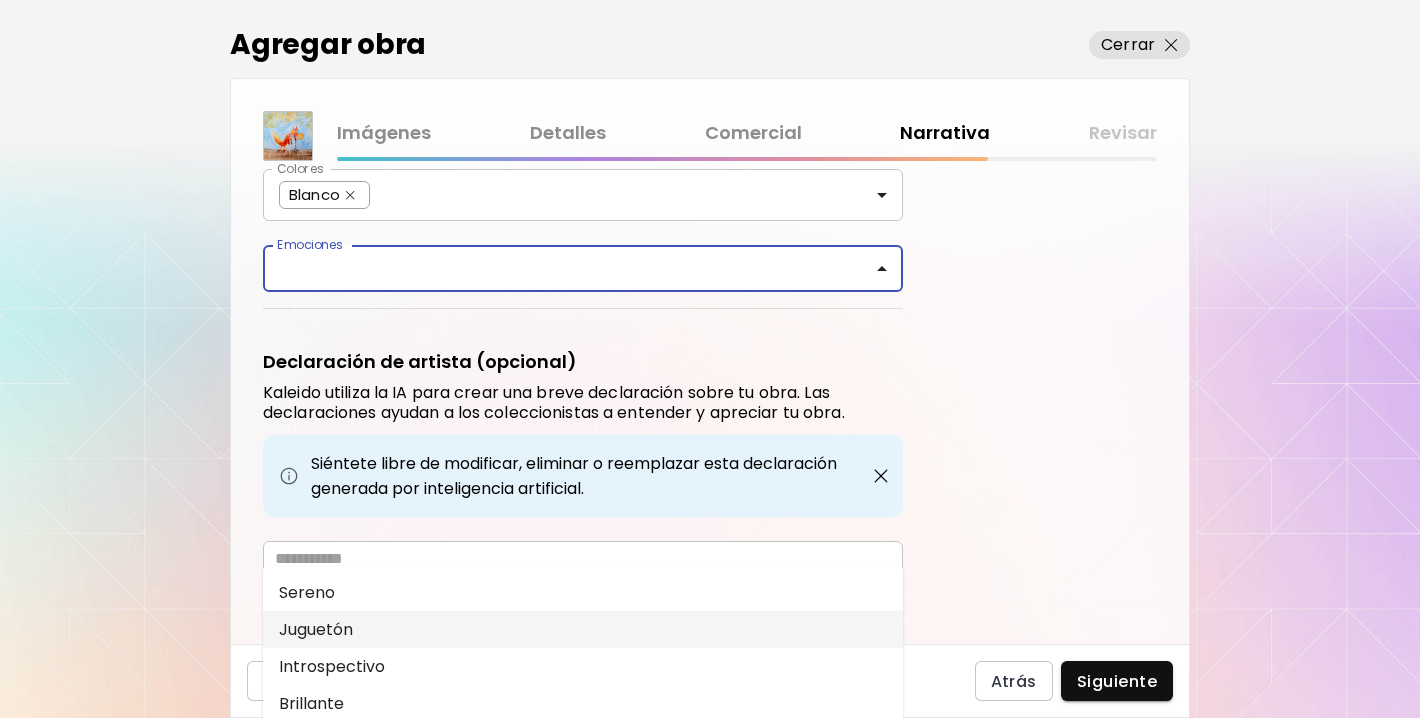 click on "Juguetón" at bounding box center (583, 629) 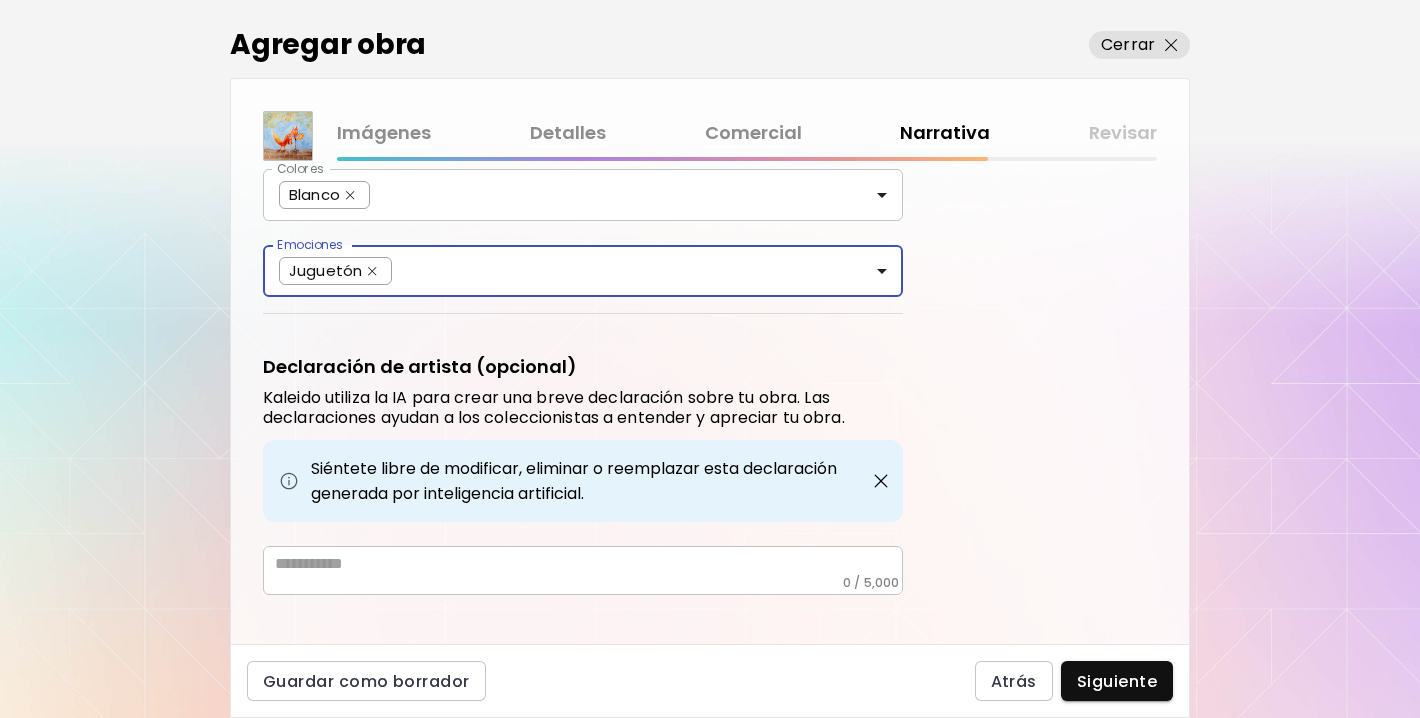 click on "Juguetón Emociones" at bounding box center [583, 271] 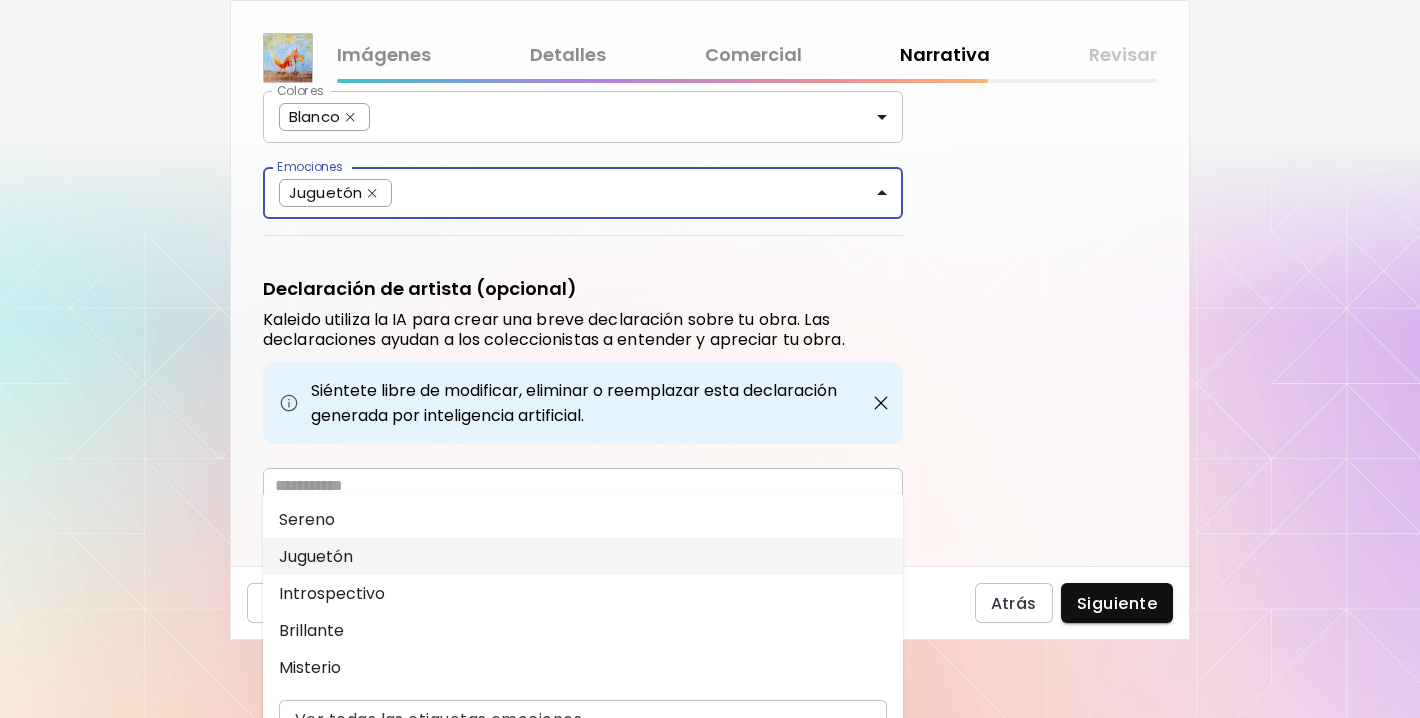 scroll, scrollTop: 121, scrollLeft: 0, axis: vertical 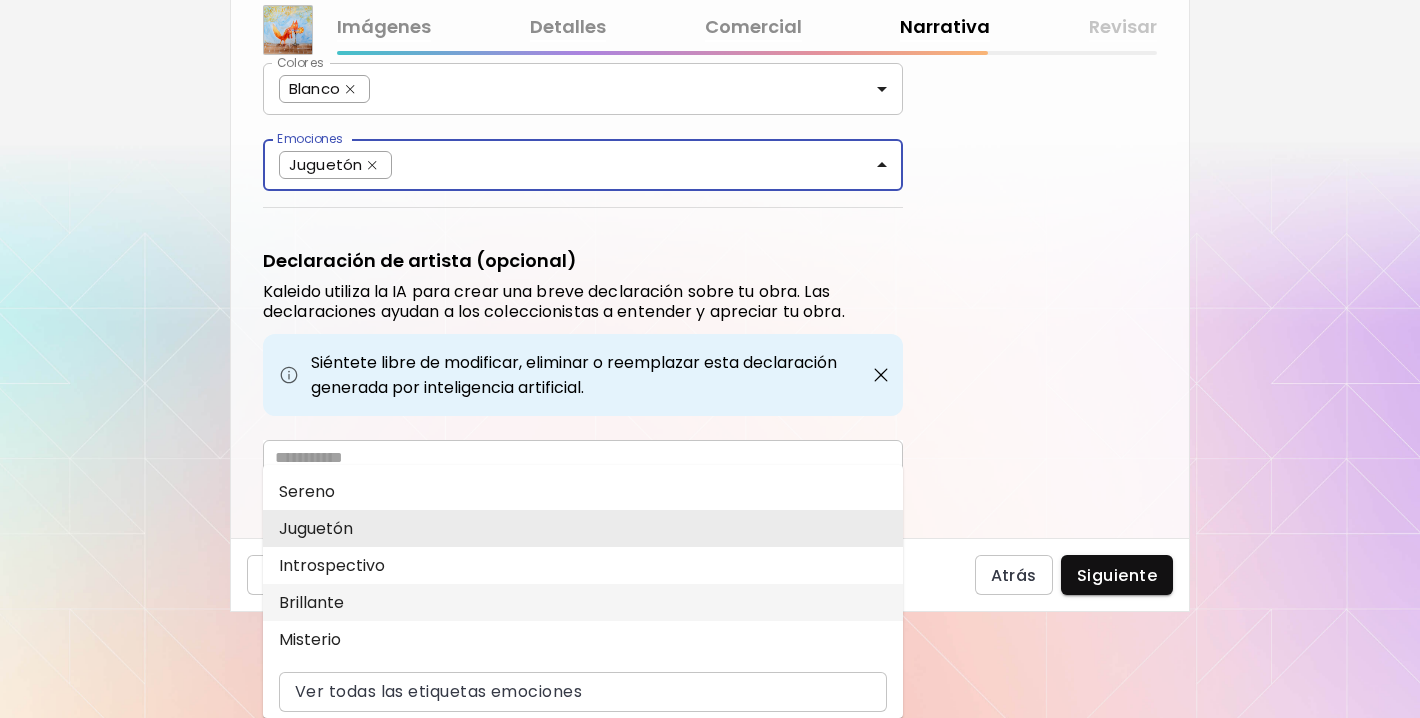 click on "Brillante" at bounding box center (583, 602) 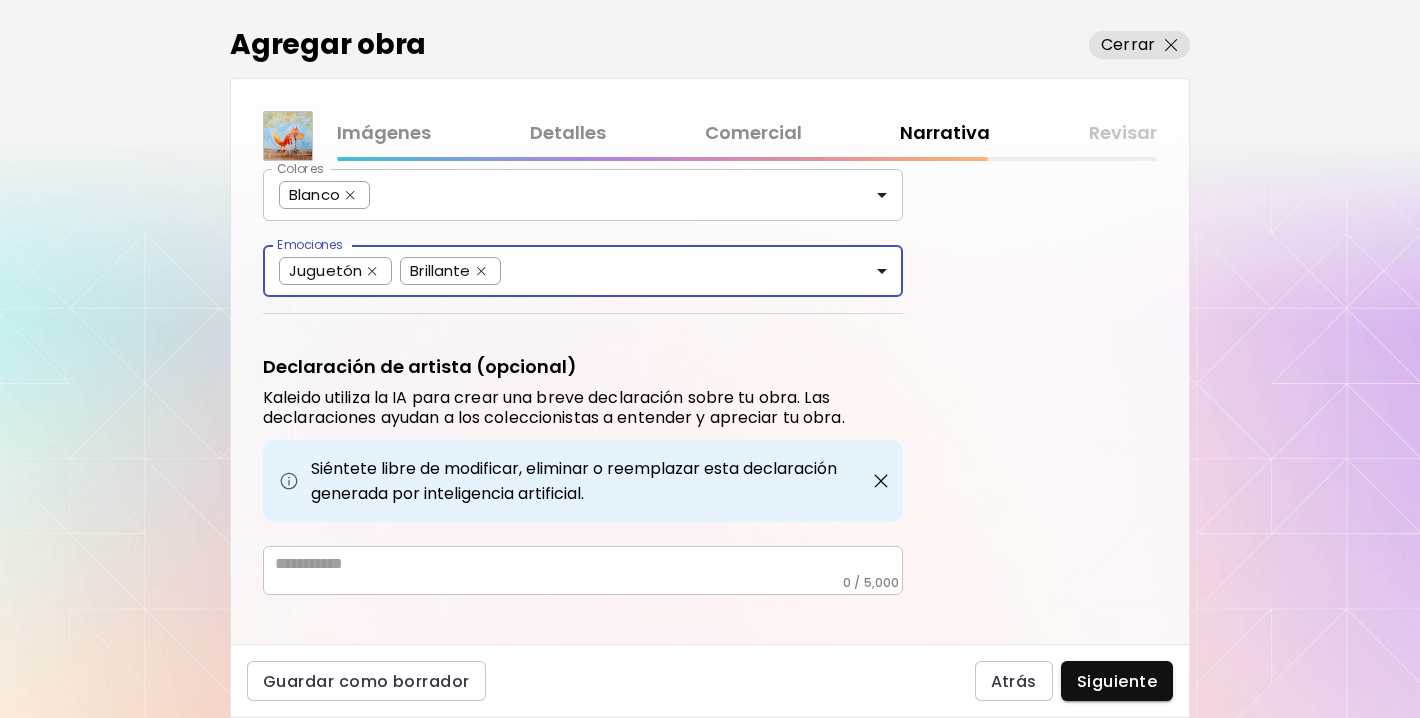 scroll, scrollTop: 315, scrollLeft: 0, axis: vertical 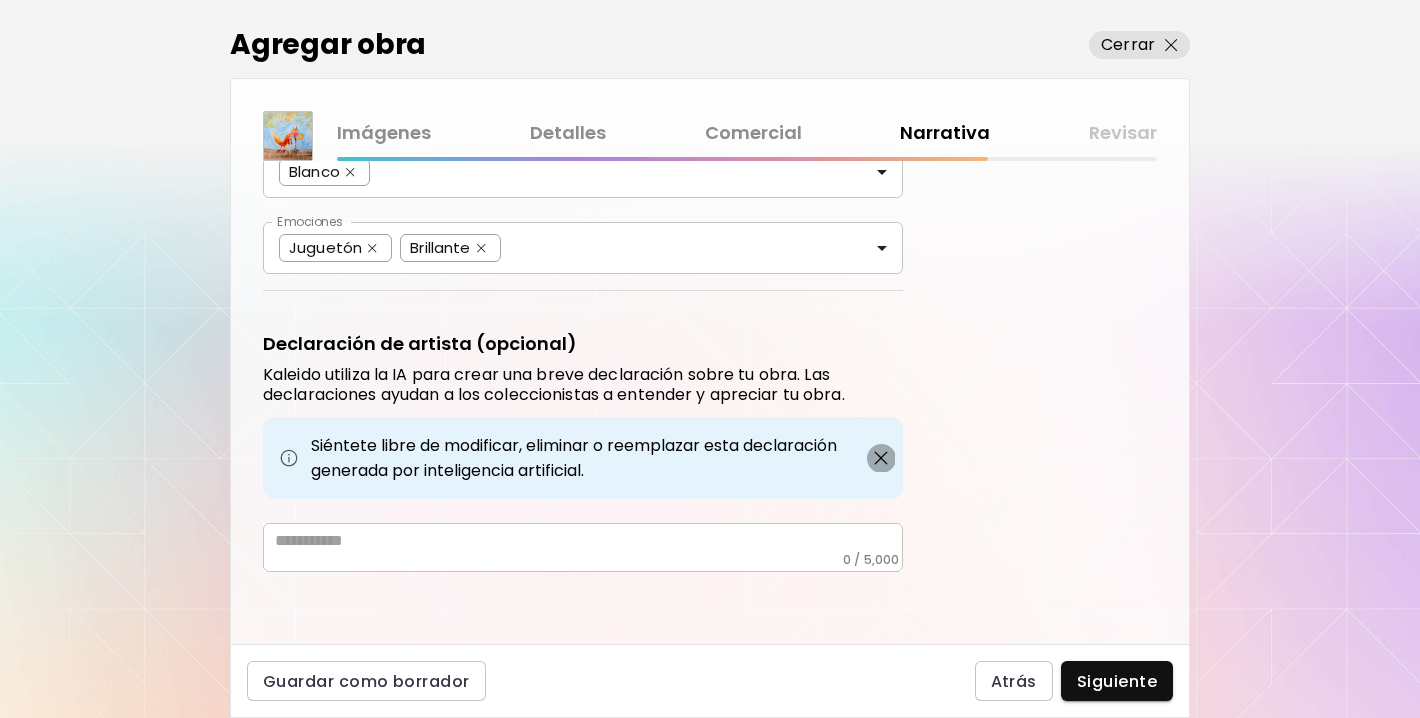 click at bounding box center [881, 458] 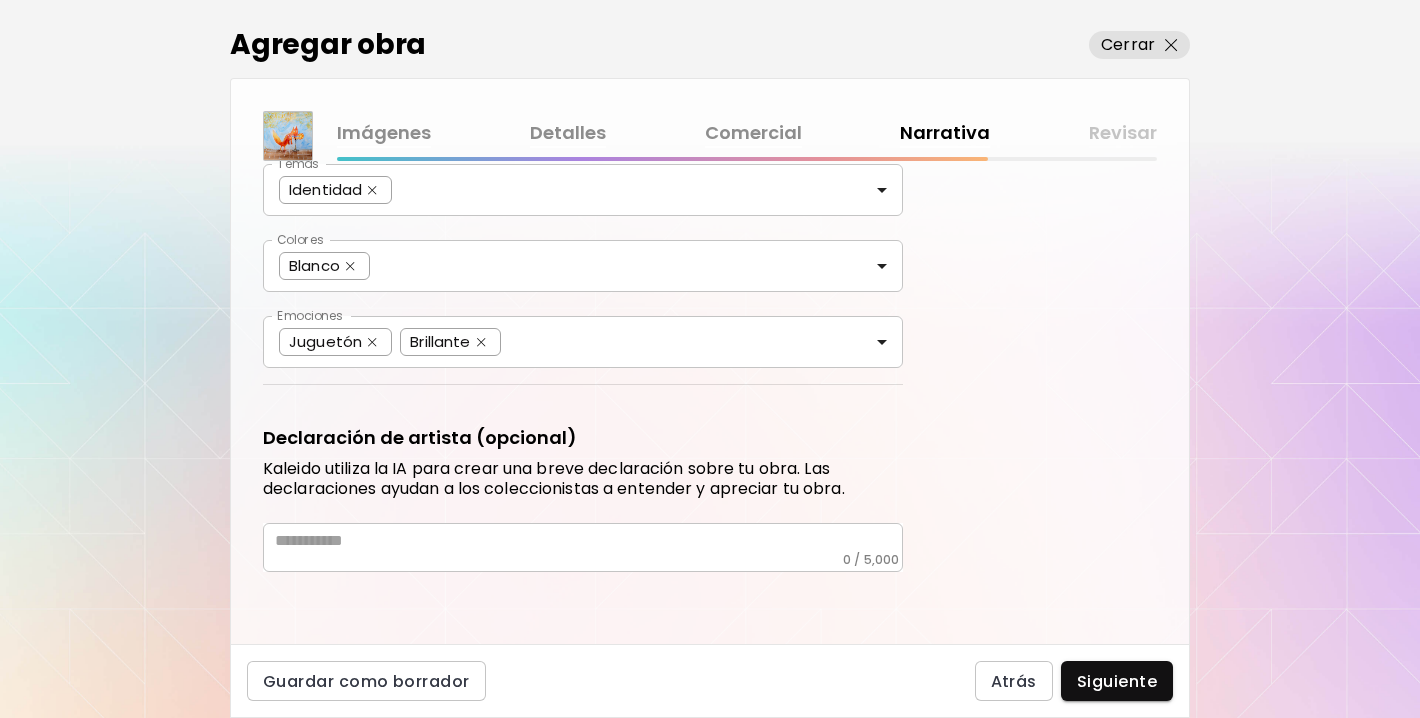 click at bounding box center [589, 541] 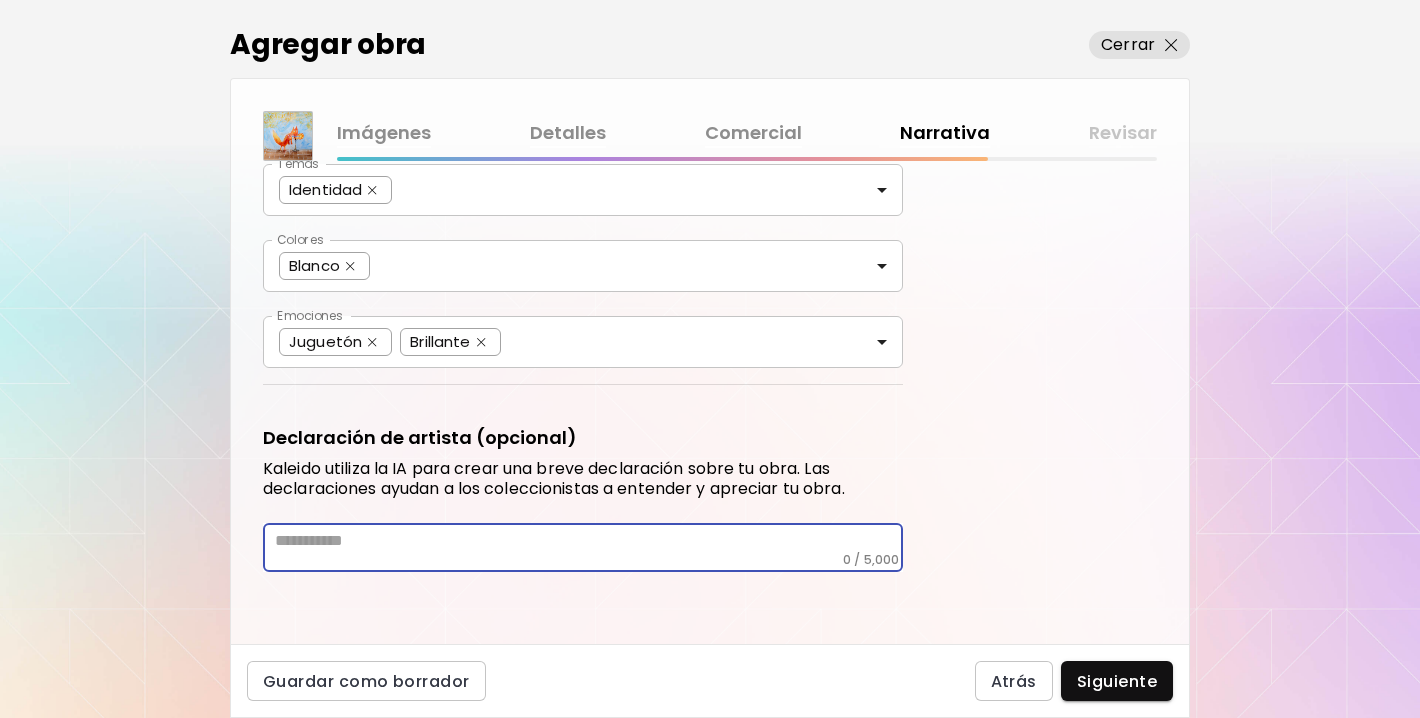 click on "* ​" at bounding box center (583, 547) 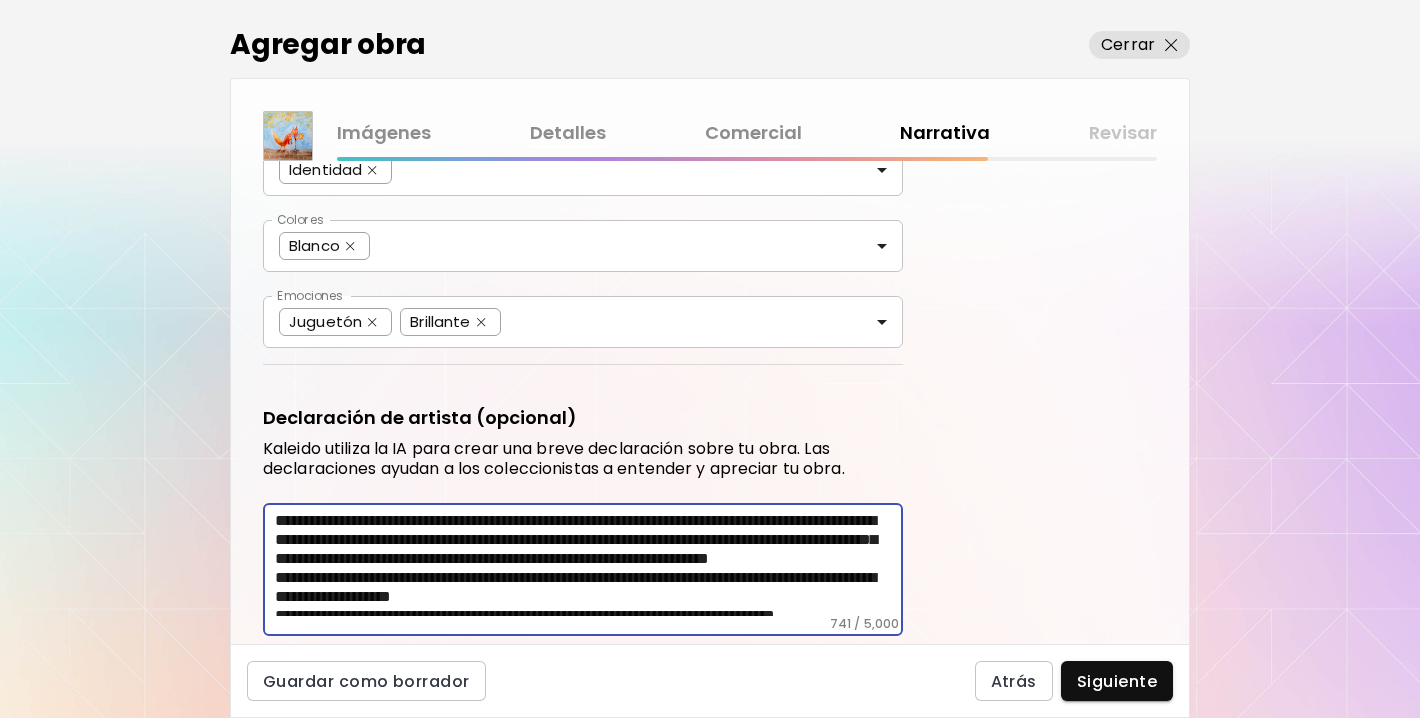 scroll, scrollTop: 219, scrollLeft: 0, axis: vertical 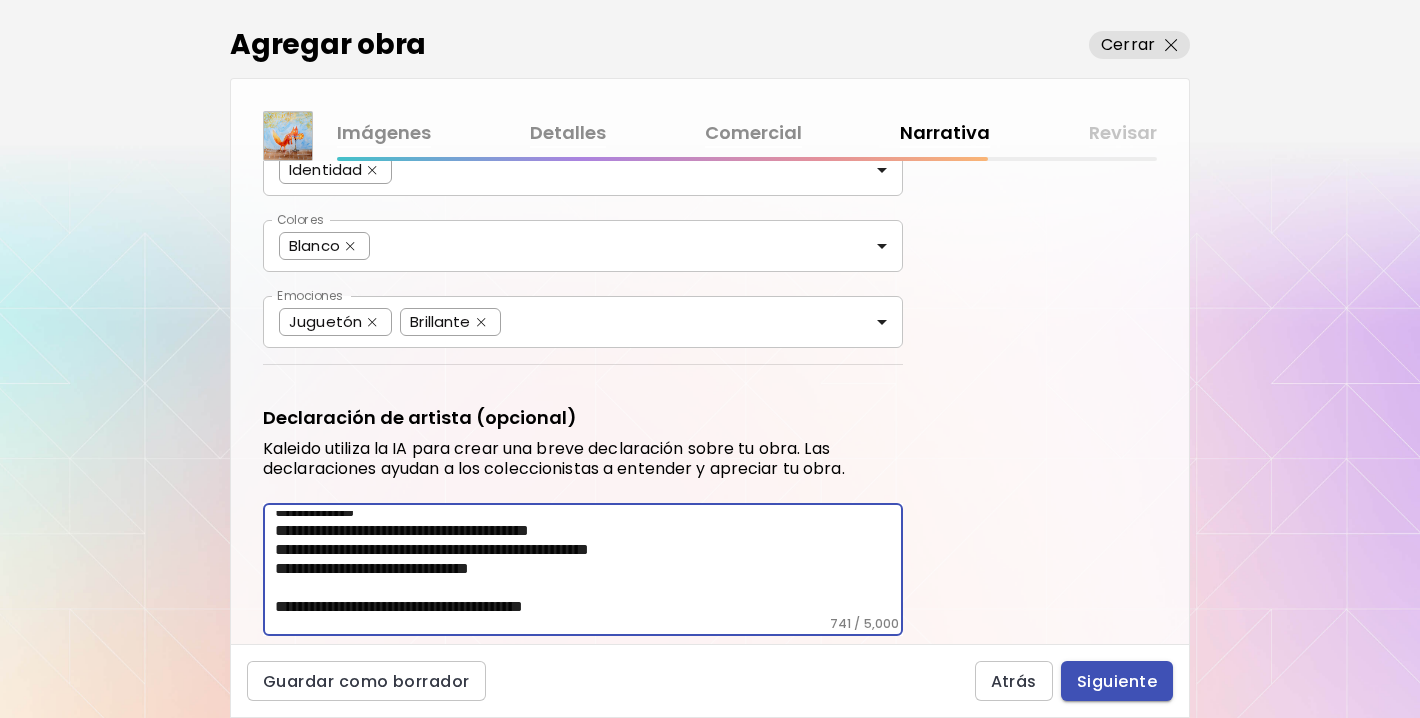 type on "**********" 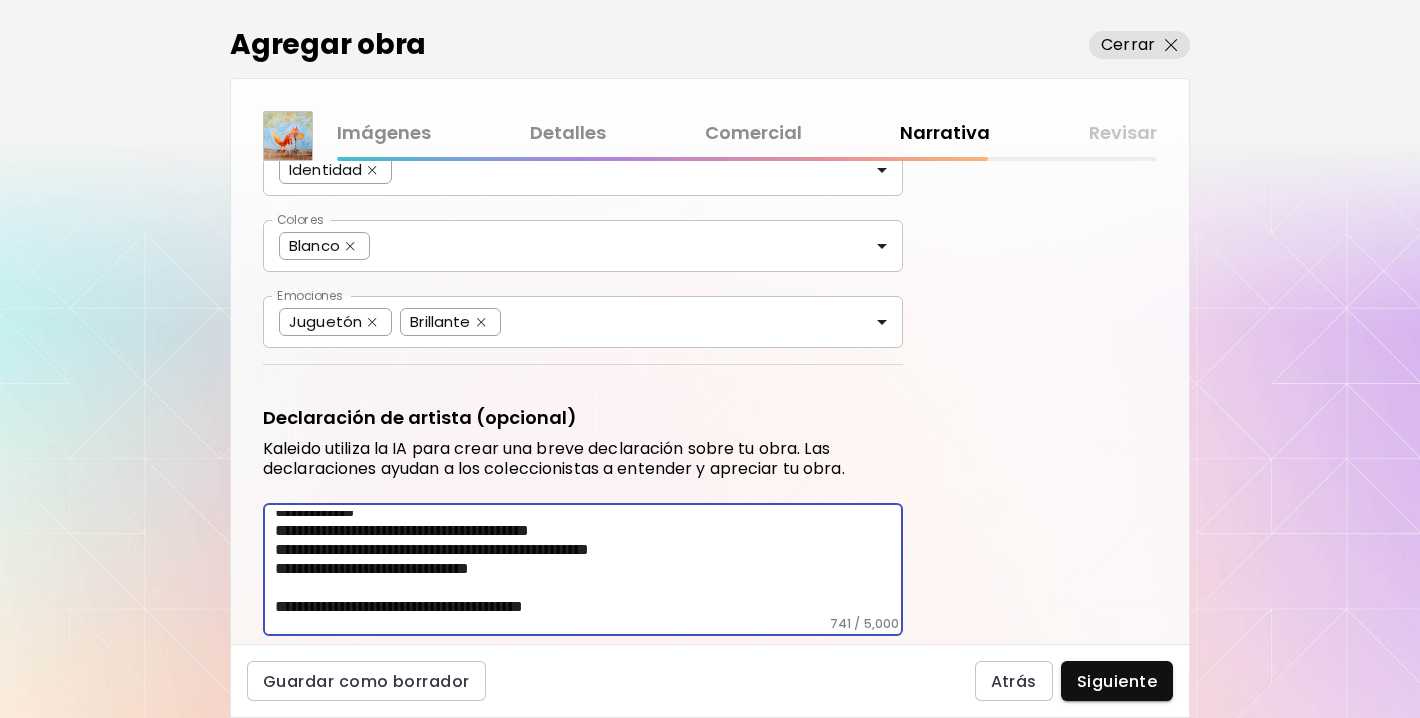 click on "Siguiente" at bounding box center [1117, 681] 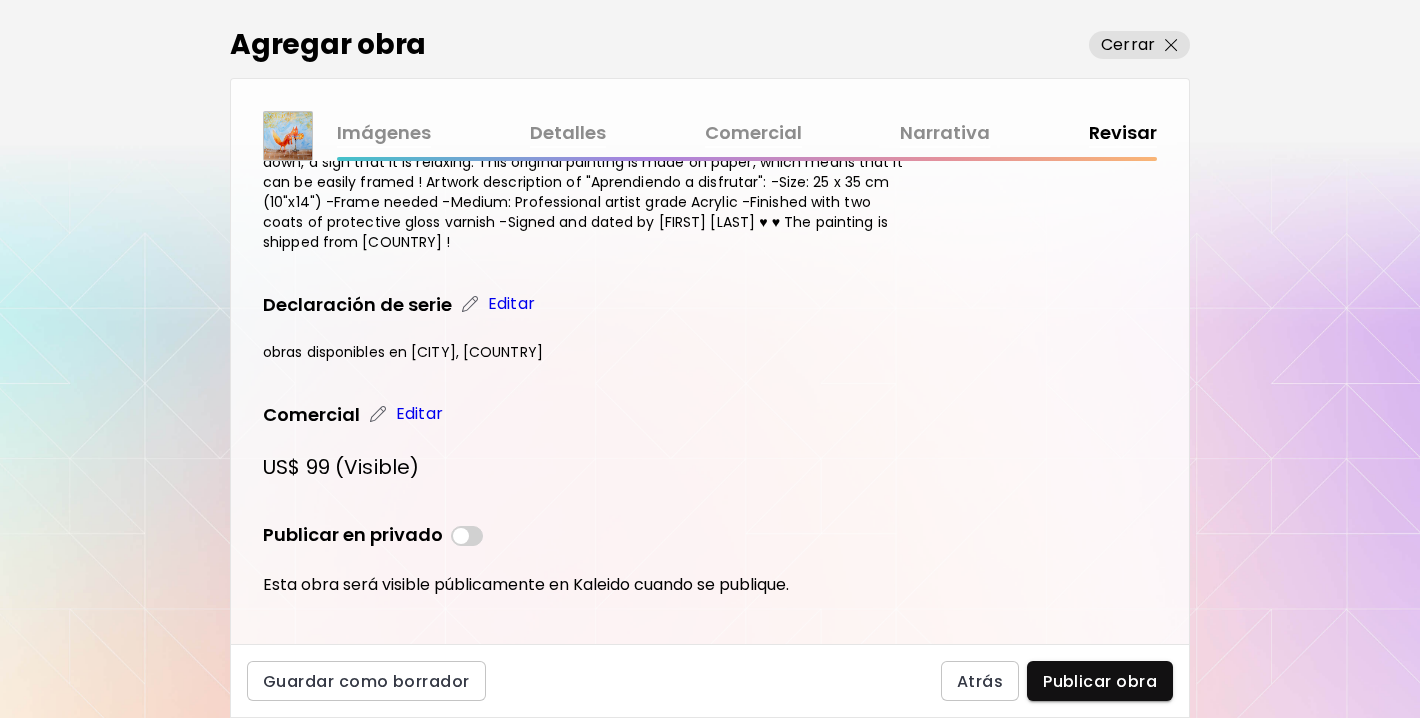 scroll, scrollTop: 1217, scrollLeft: 0, axis: vertical 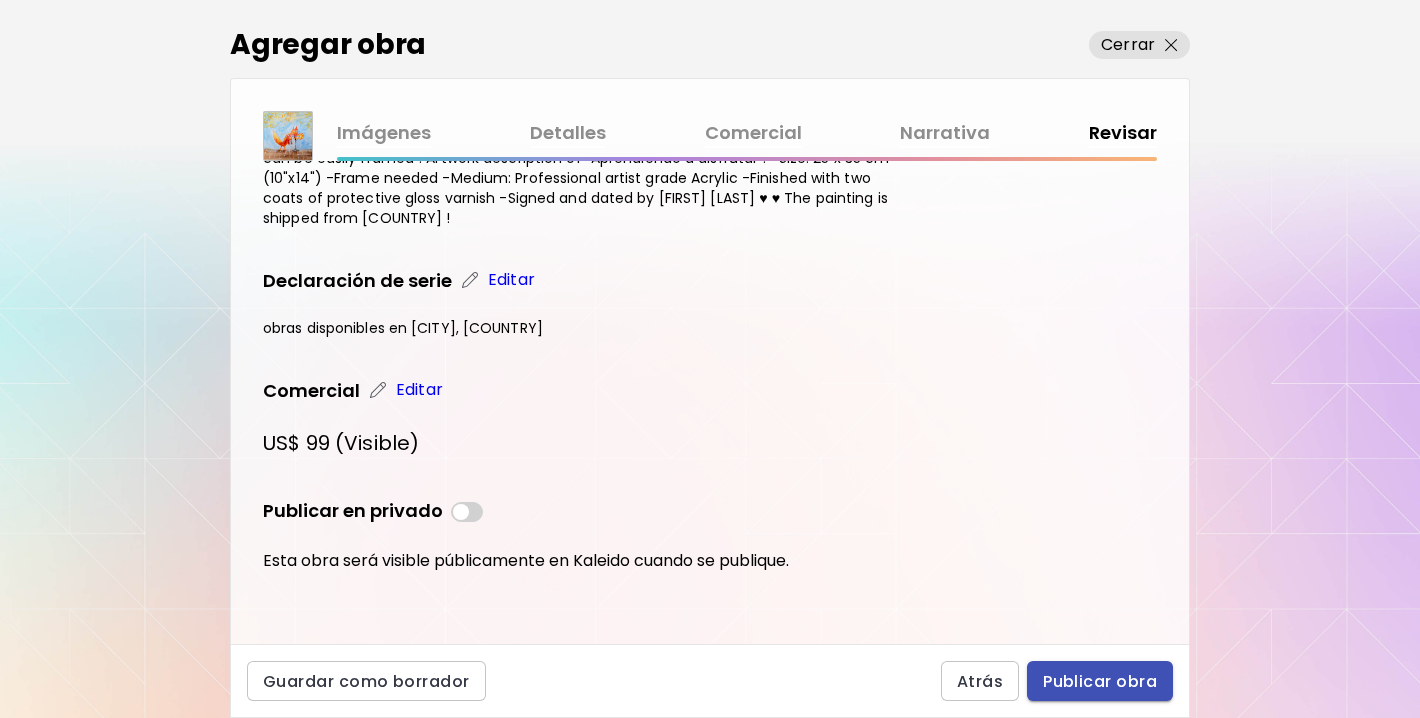 click on "Publicar obra" at bounding box center [1100, 681] 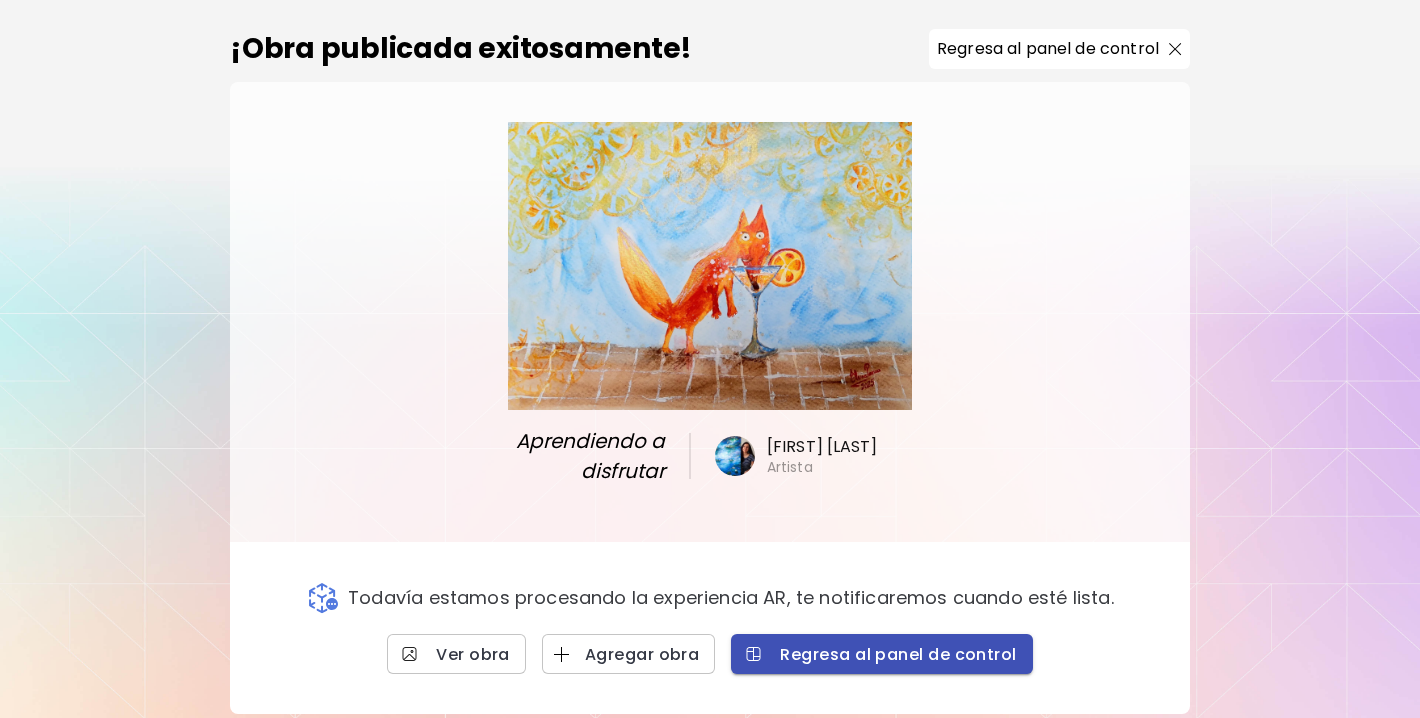 click on "Regresa al panel de control" at bounding box center [881, 654] 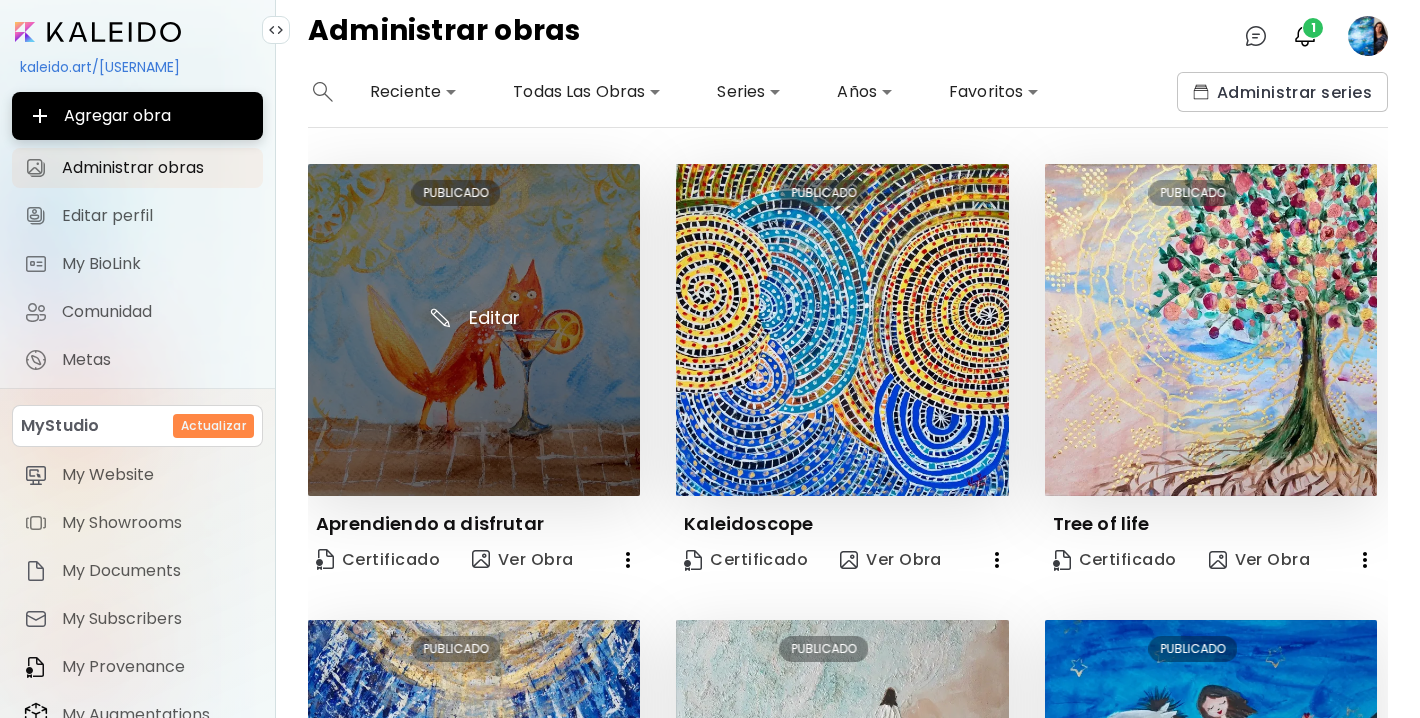 click at bounding box center (474, 330) 